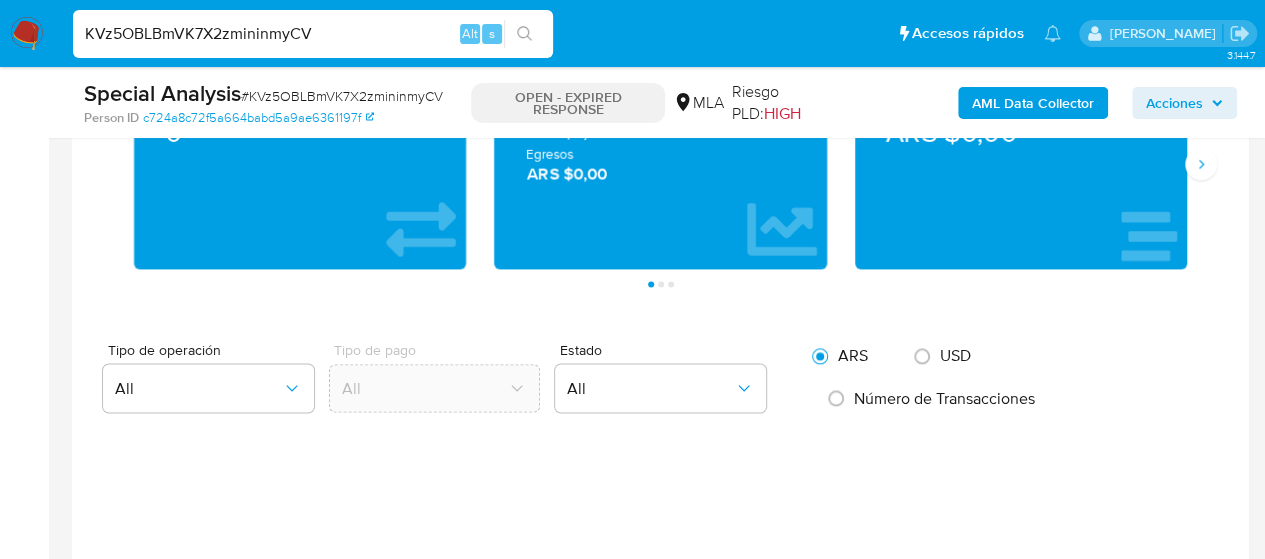 scroll, scrollTop: 1500, scrollLeft: 0, axis: vertical 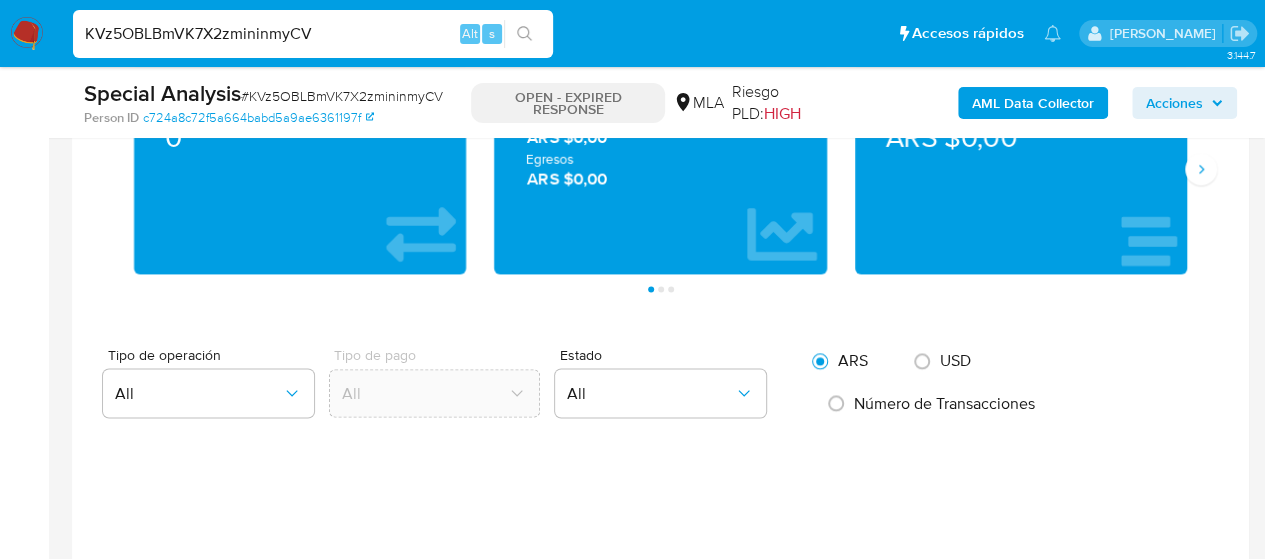 click on "KVz5OBLBmVK7X2zmininmyCV" at bounding box center [313, 34] 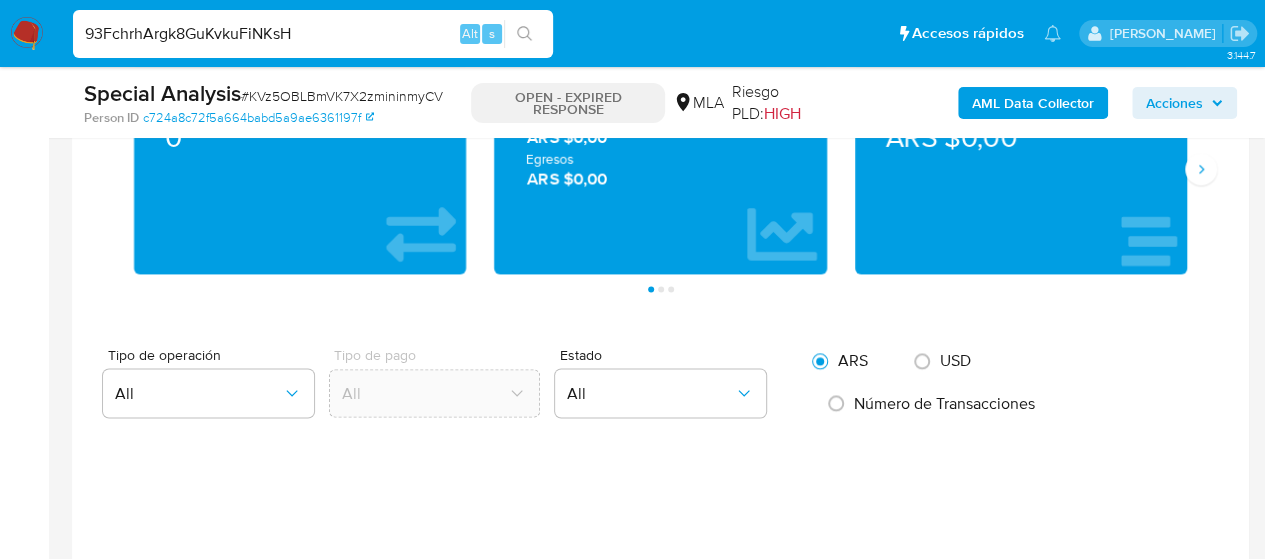 type on "93FchrhArgk8GuKvkuFiNKsH" 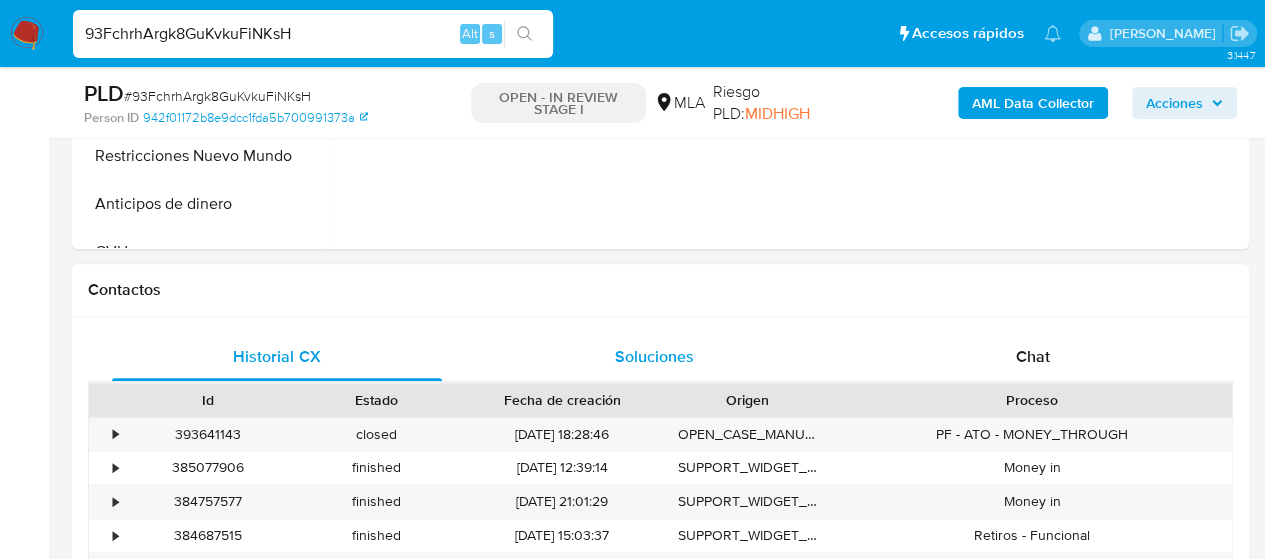 scroll, scrollTop: 400, scrollLeft: 0, axis: vertical 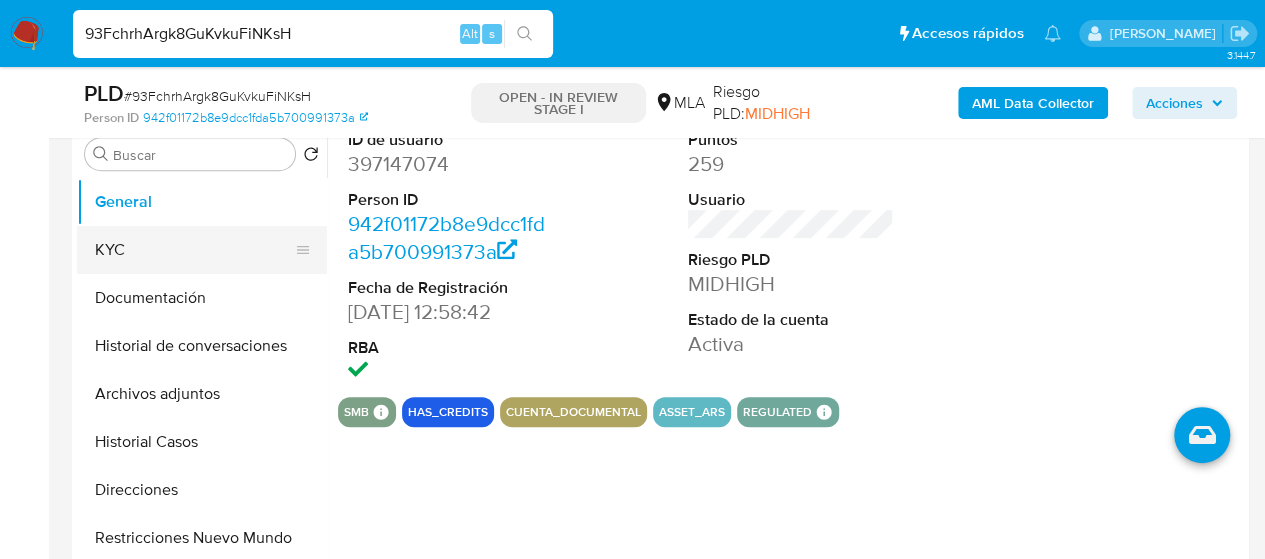 select on "10" 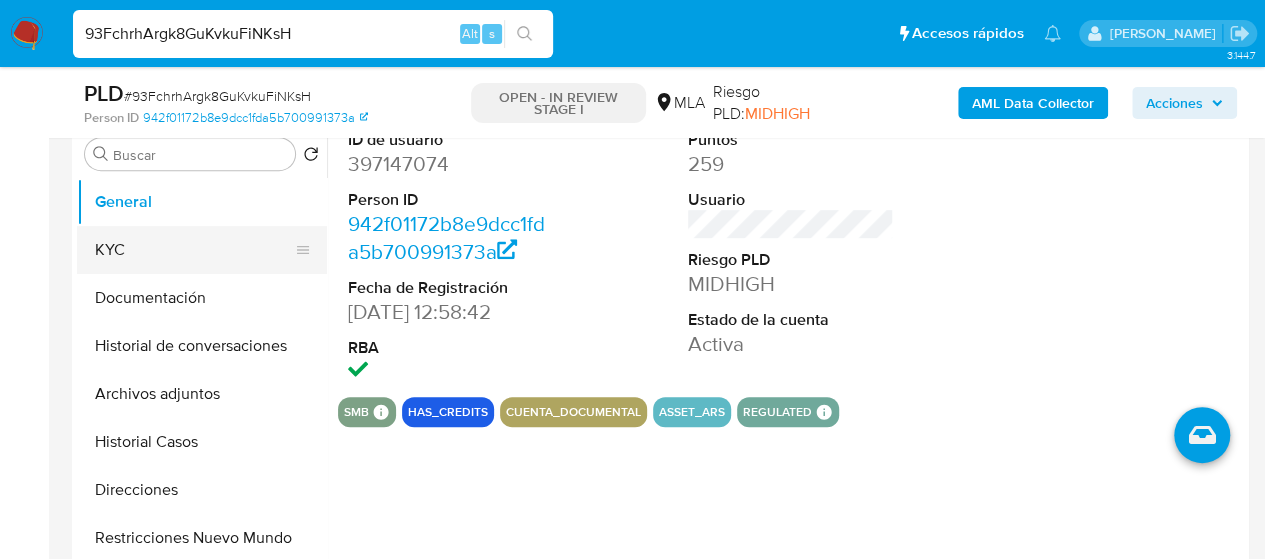 click on "KYC" at bounding box center (194, 250) 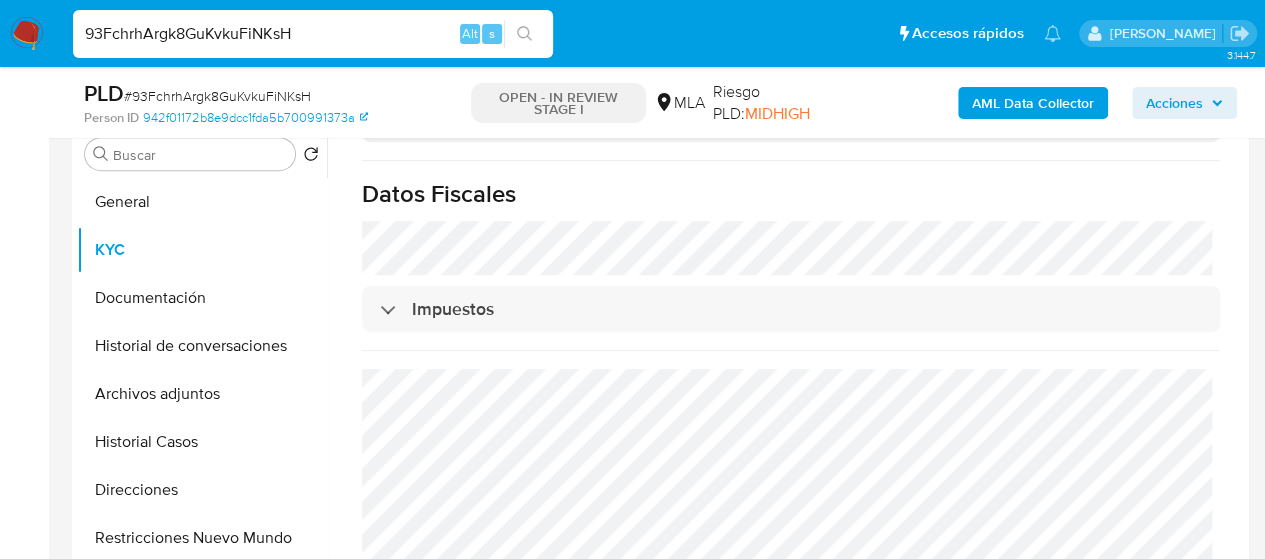 scroll, scrollTop: 1090, scrollLeft: 0, axis: vertical 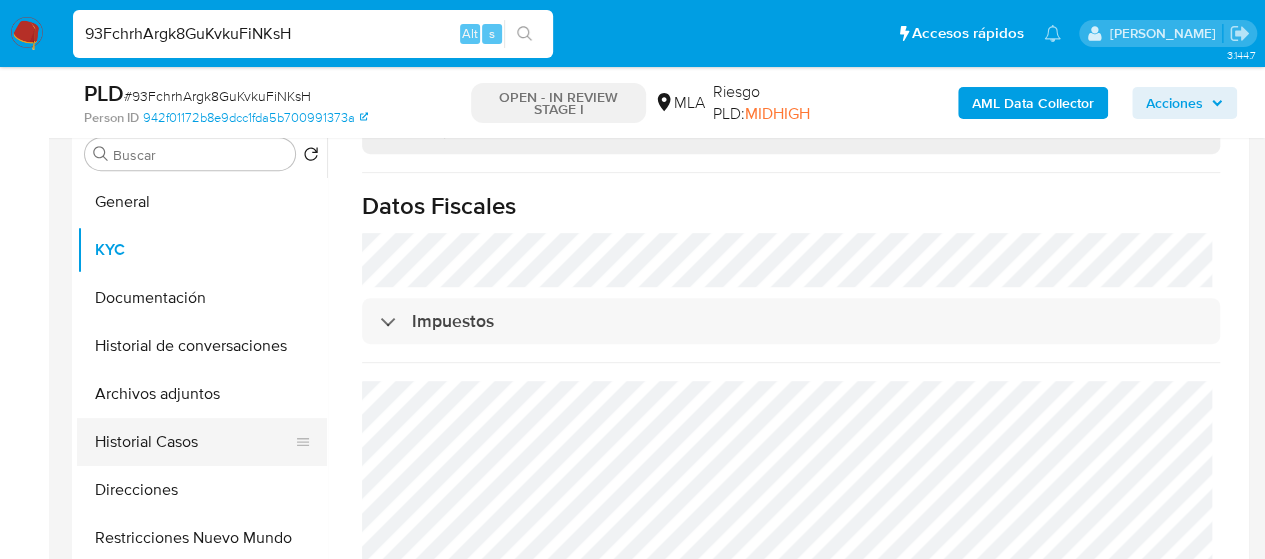 click on "Historial Casos" at bounding box center [194, 442] 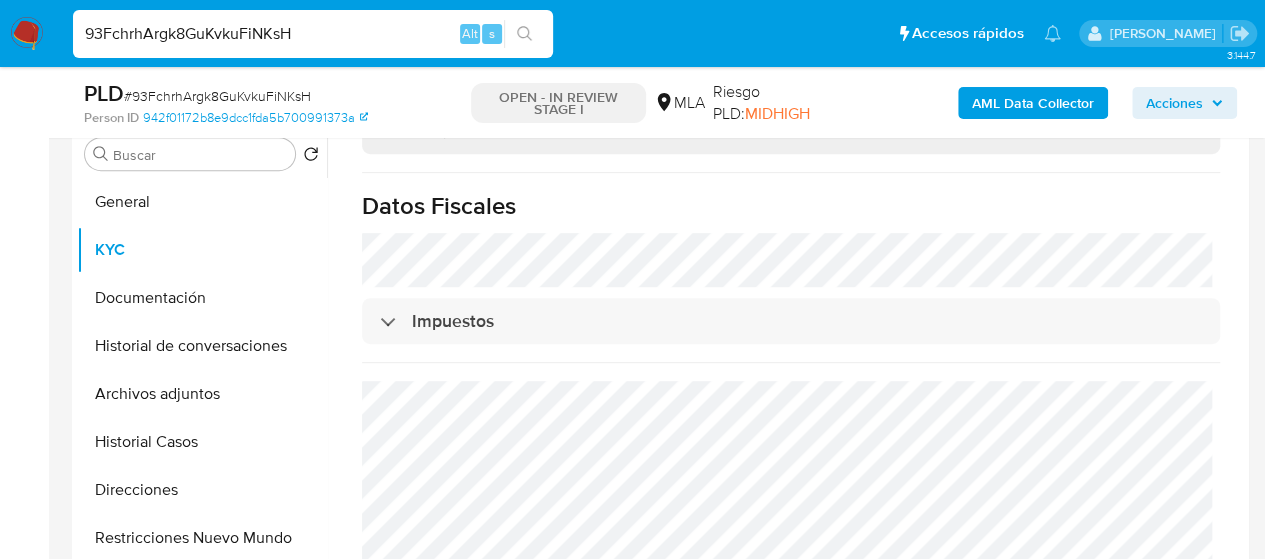 scroll, scrollTop: 0, scrollLeft: 0, axis: both 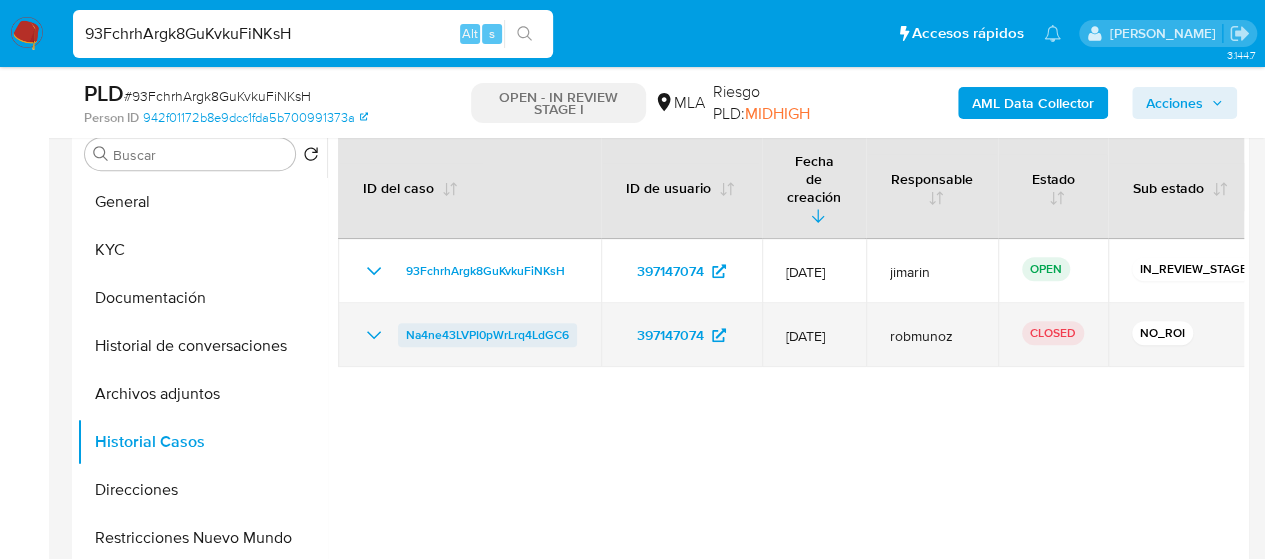 click on "Na4ne43LVPI0pWrLrq4LdGC6" at bounding box center [487, 335] 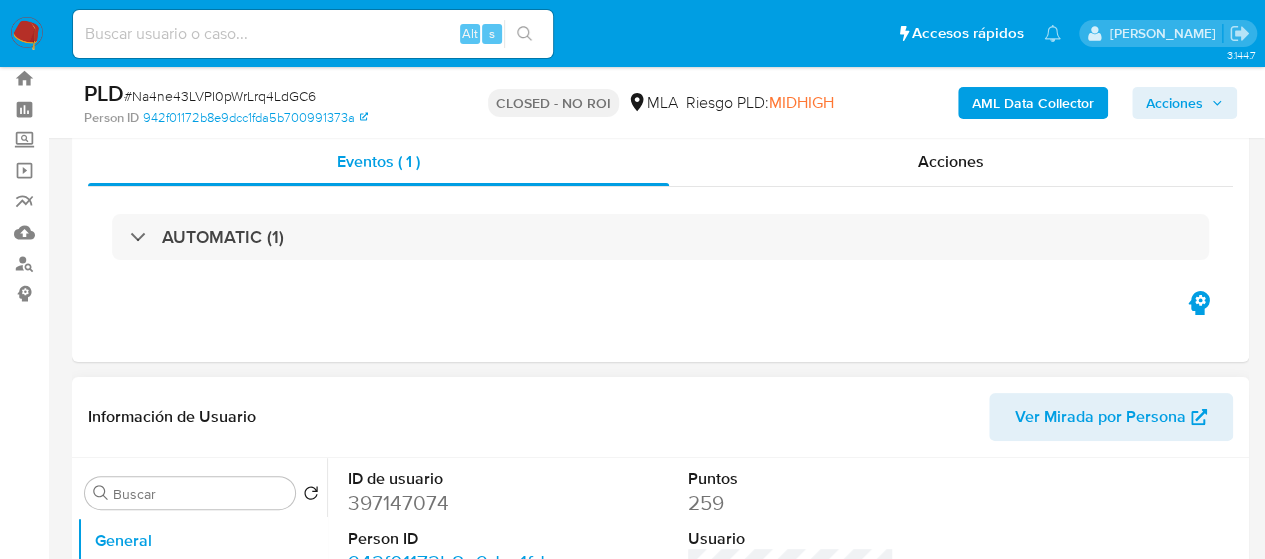 scroll, scrollTop: 300, scrollLeft: 0, axis: vertical 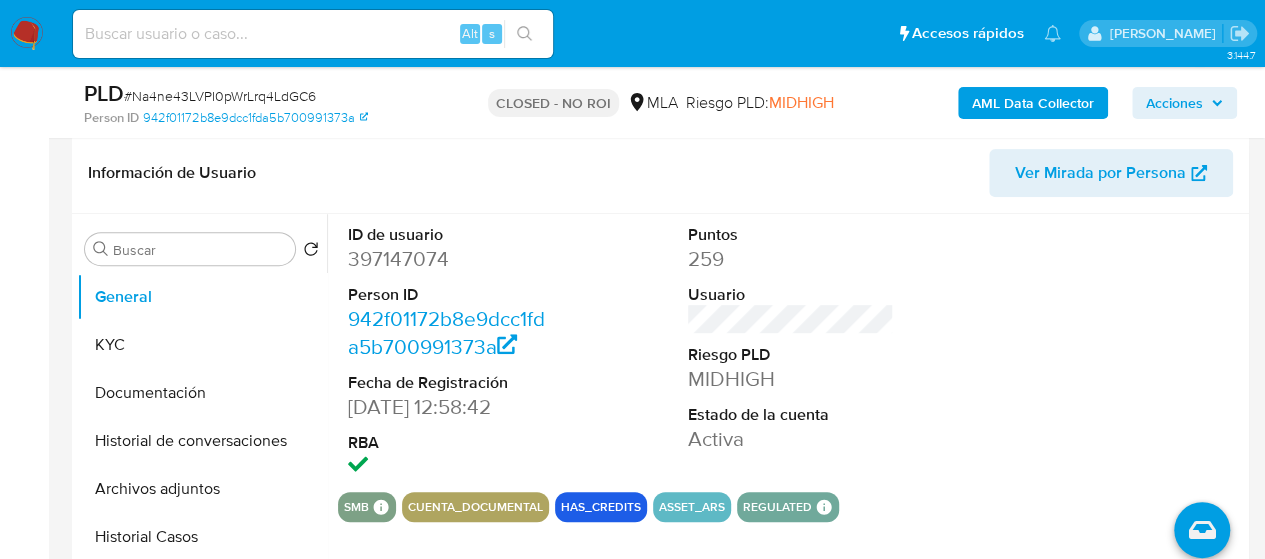 select on "10" 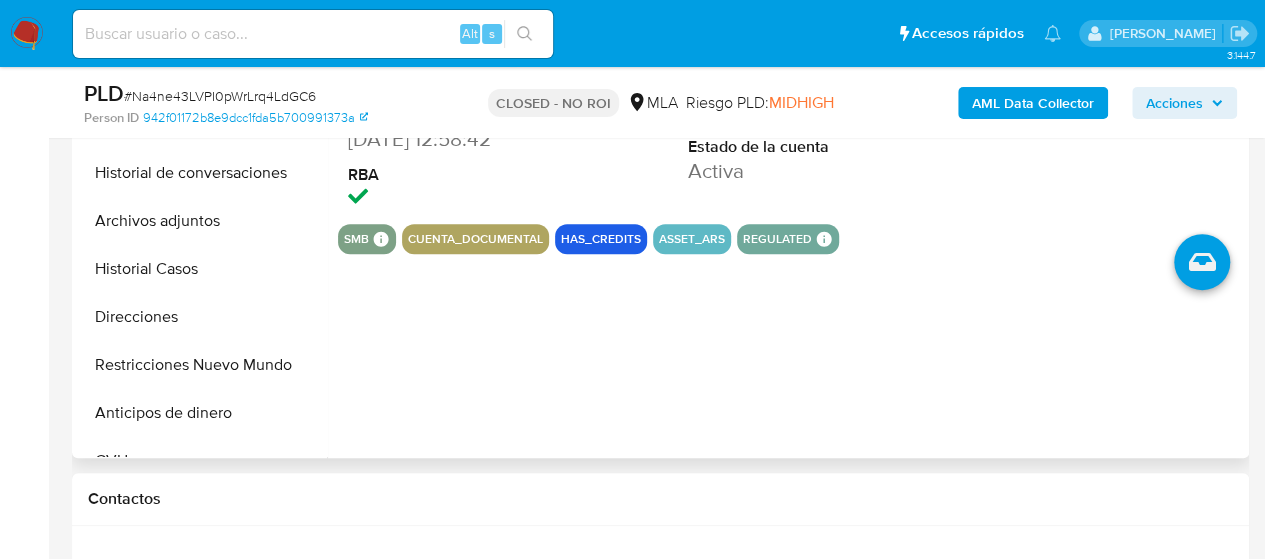 scroll, scrollTop: 600, scrollLeft: 0, axis: vertical 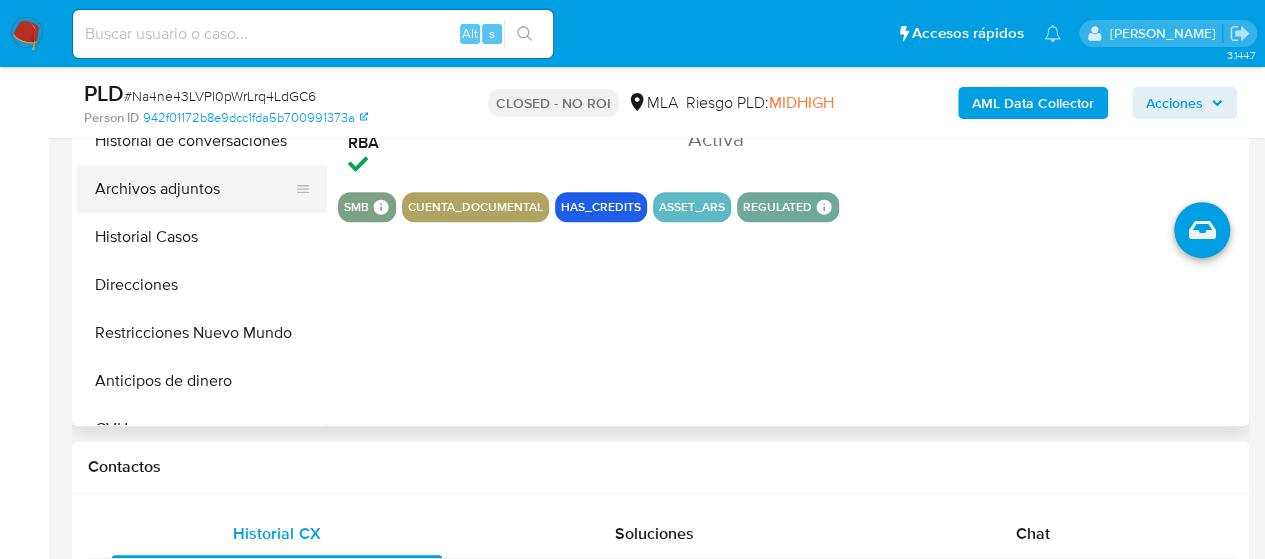click on "Archivos adjuntos" at bounding box center (194, 189) 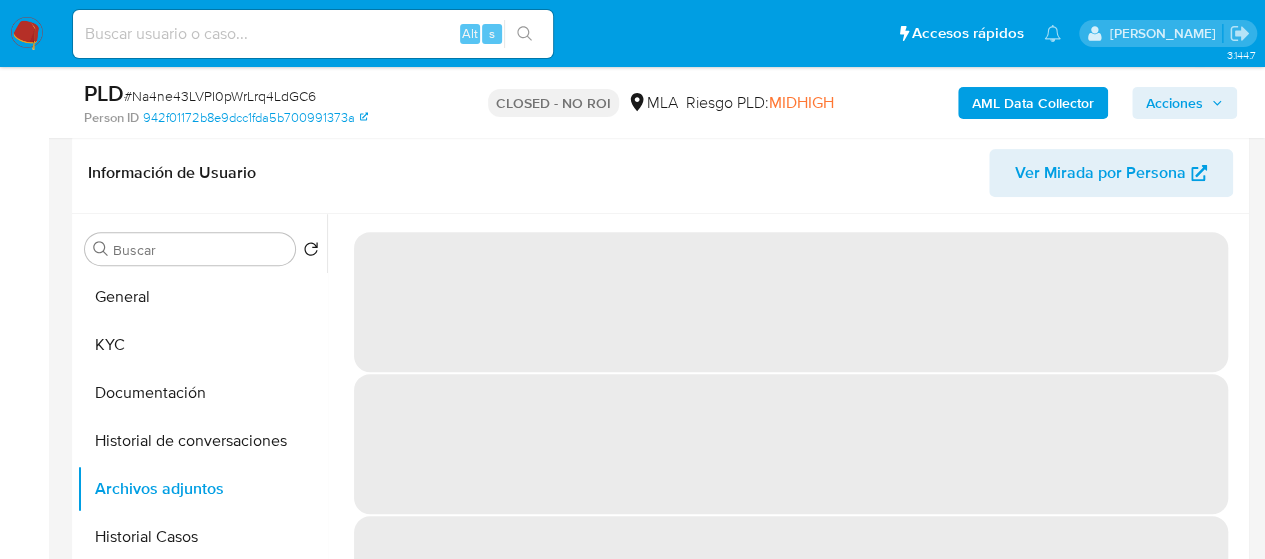 scroll, scrollTop: 400, scrollLeft: 0, axis: vertical 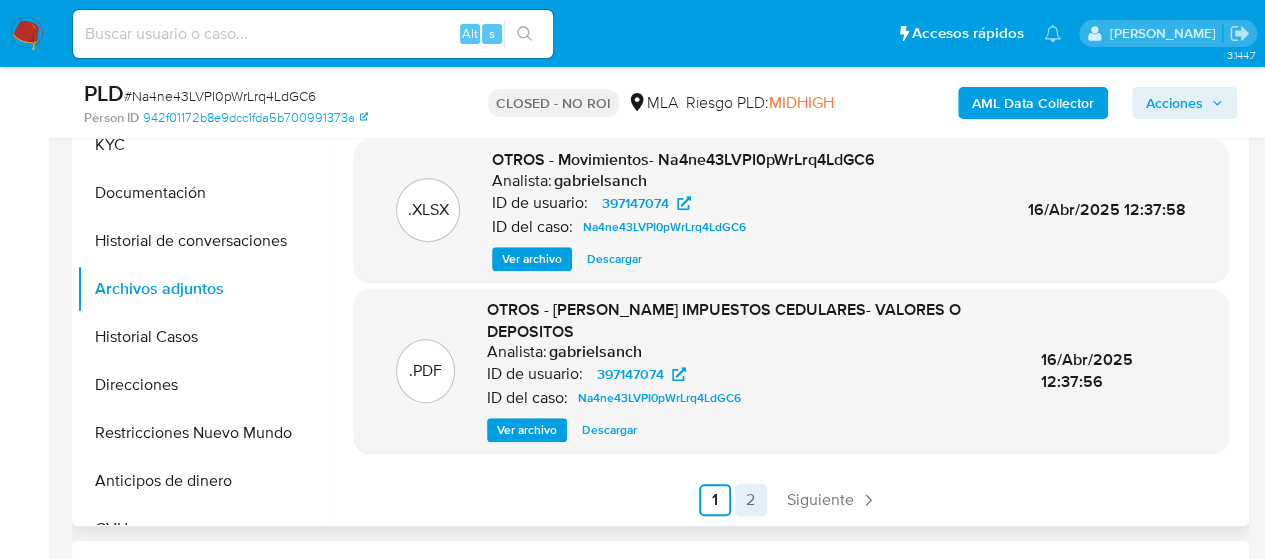 click on "2" at bounding box center [751, 500] 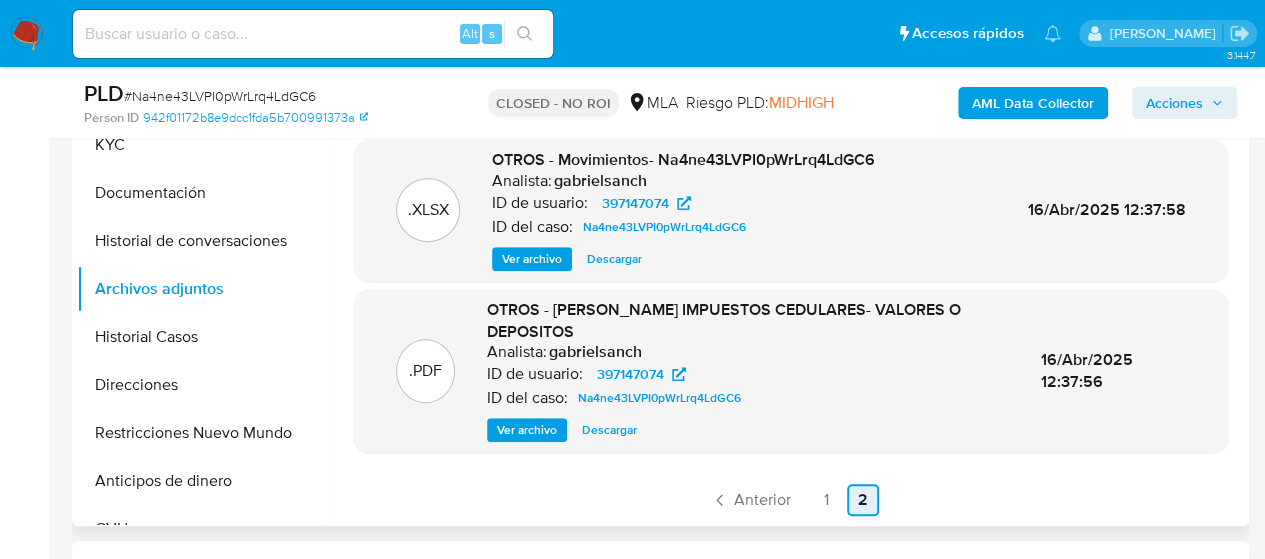 scroll, scrollTop: 0, scrollLeft: 0, axis: both 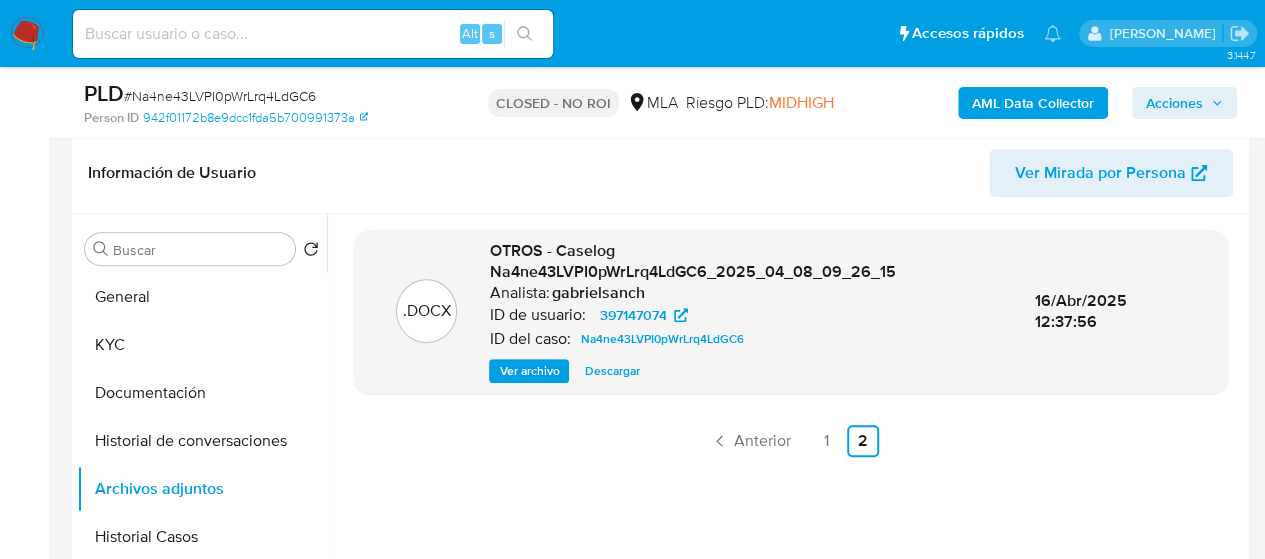 click on "Ver archivo" at bounding box center (529, 371) 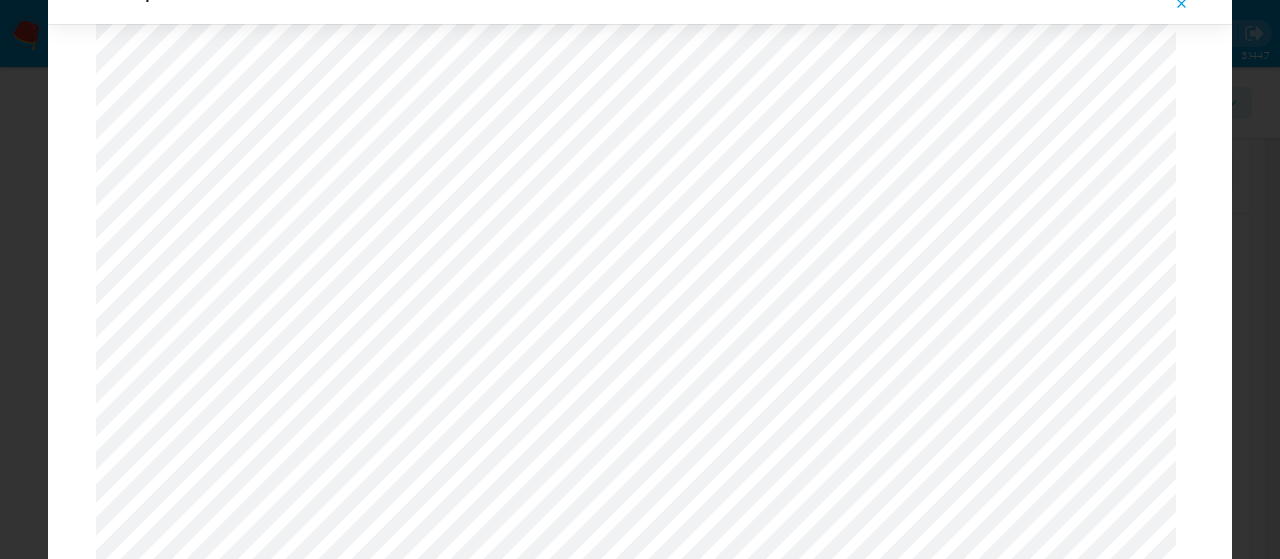 scroll, scrollTop: 1460, scrollLeft: 0, axis: vertical 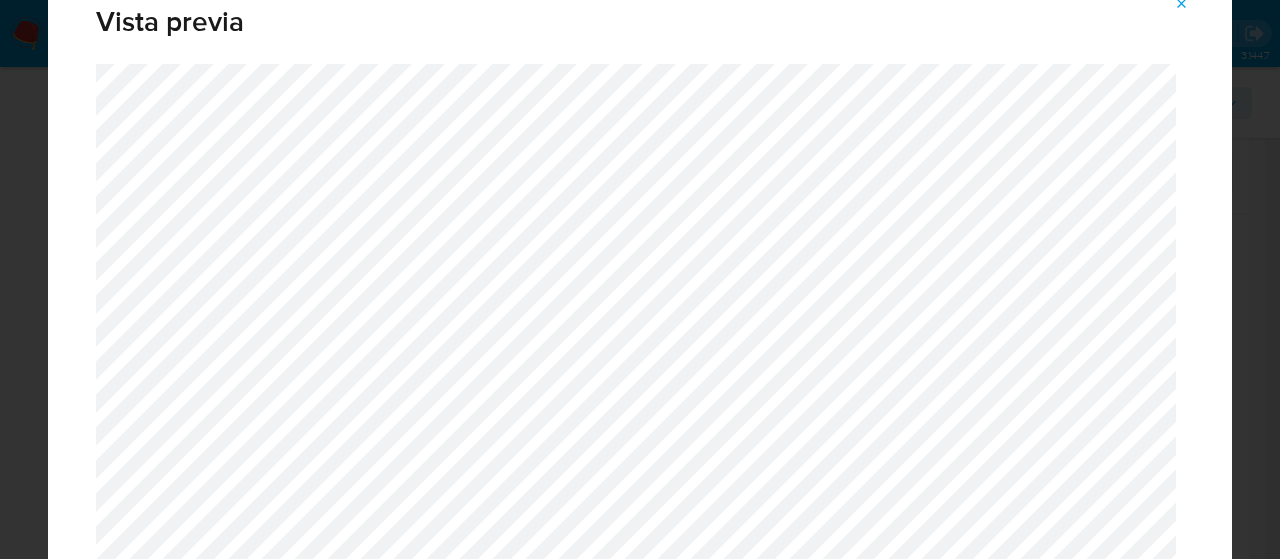 click 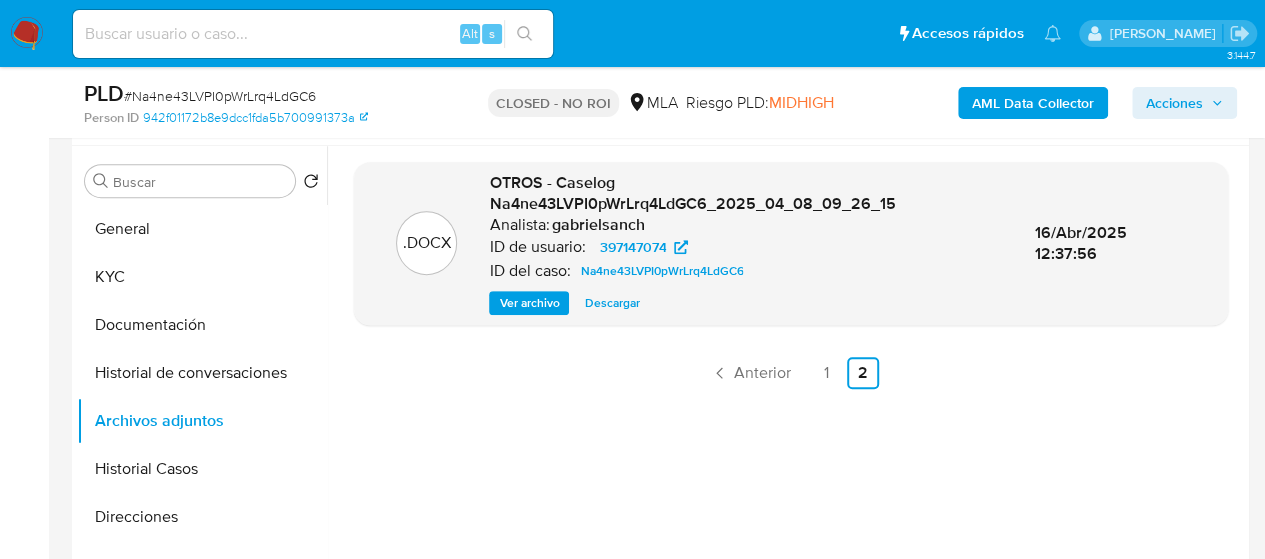 scroll, scrollTop: 400, scrollLeft: 0, axis: vertical 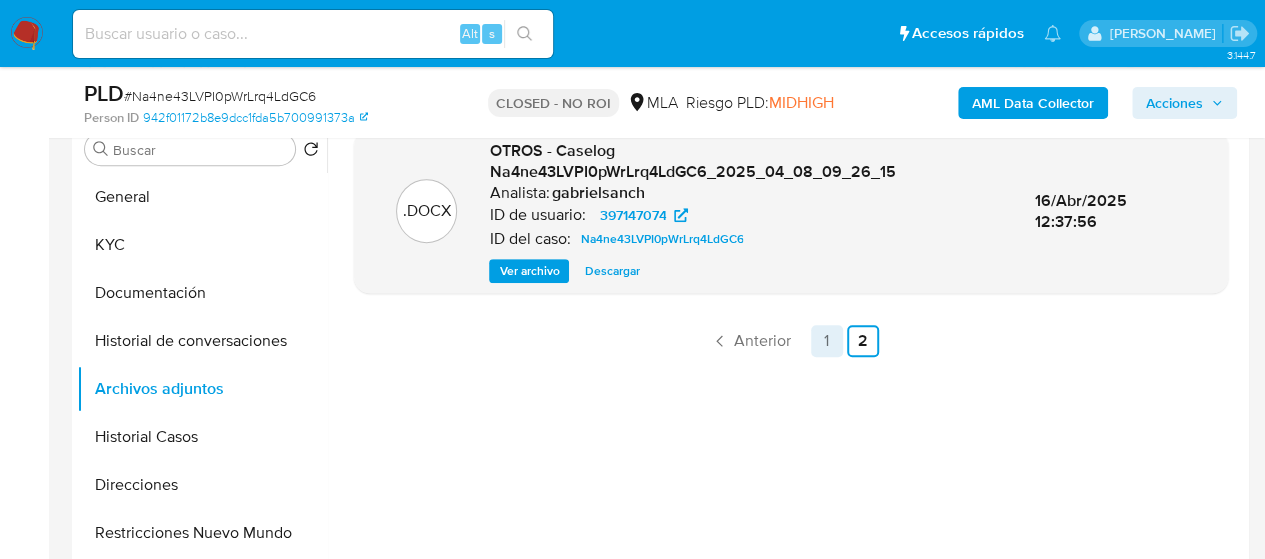 click on "1" at bounding box center [827, 341] 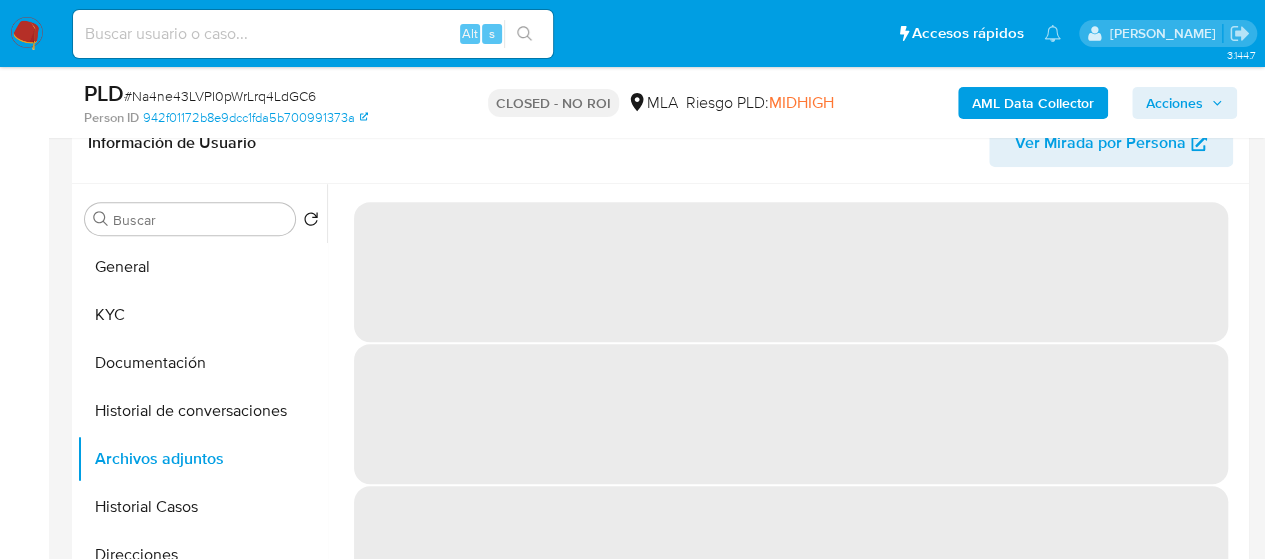 scroll, scrollTop: 300, scrollLeft: 0, axis: vertical 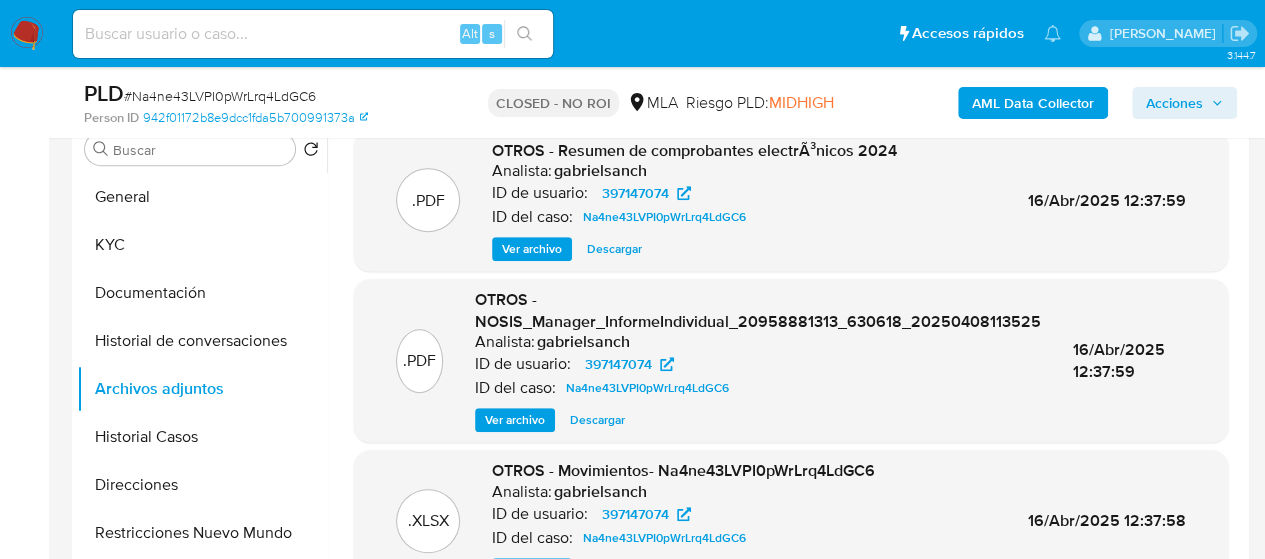 click on "Ver archivo" at bounding box center [532, 249] 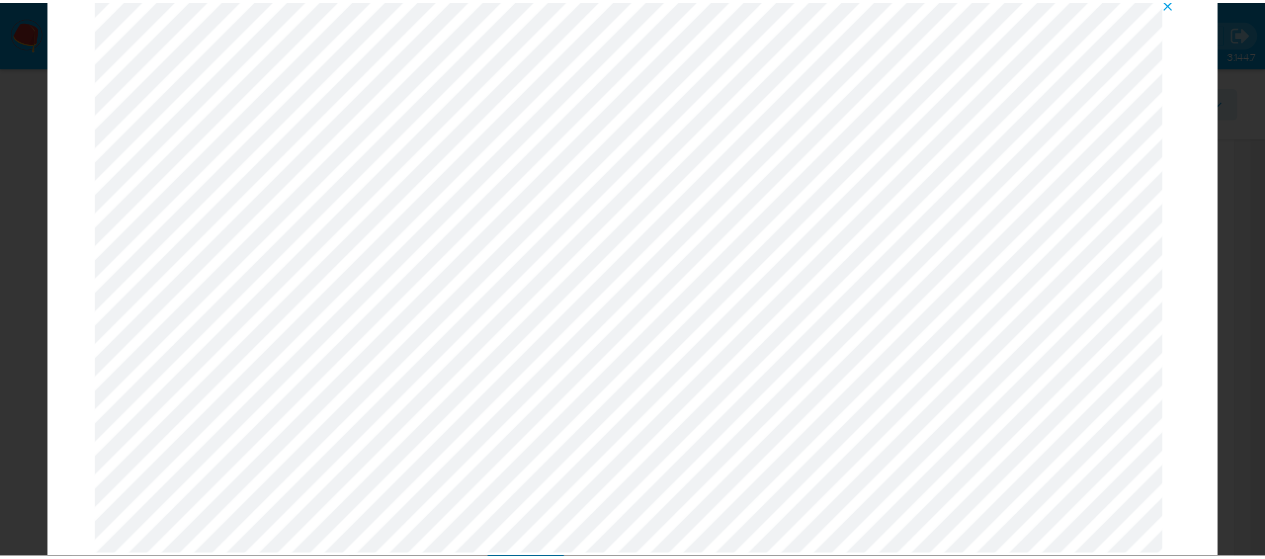 scroll, scrollTop: 100, scrollLeft: 0, axis: vertical 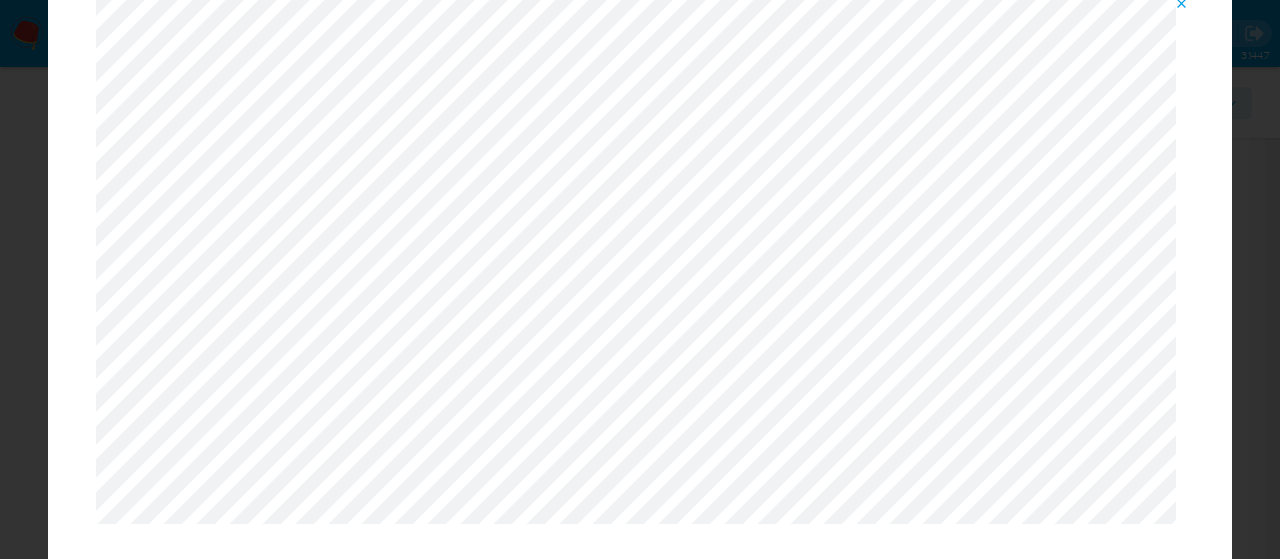 click 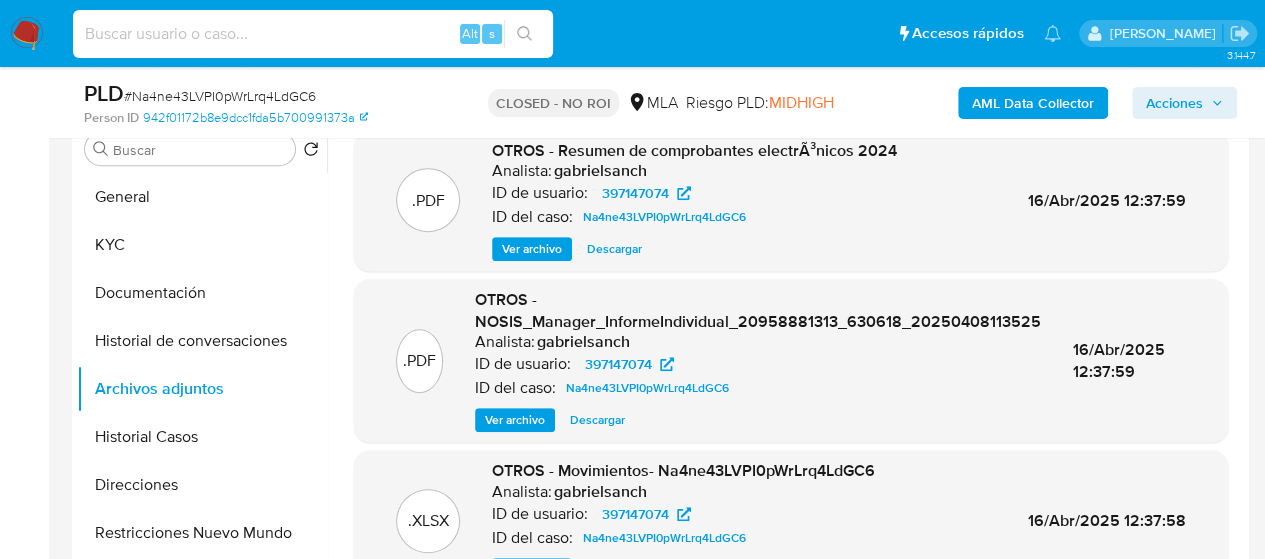 click at bounding box center (313, 34) 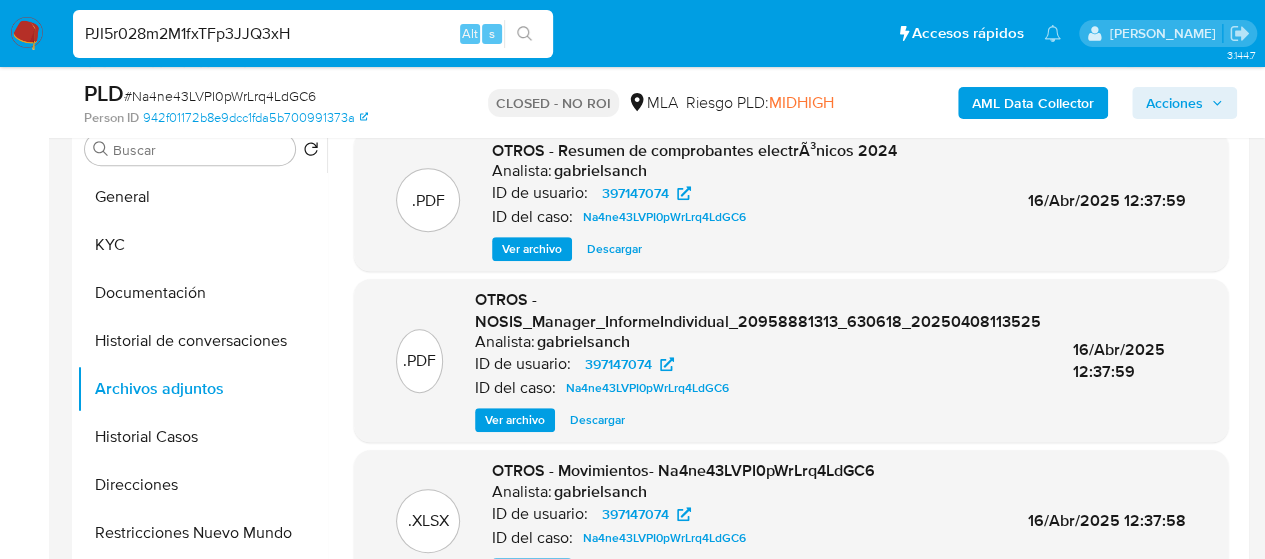 type on "PJI5r028m2M1fxTFp3JJQ3xH" 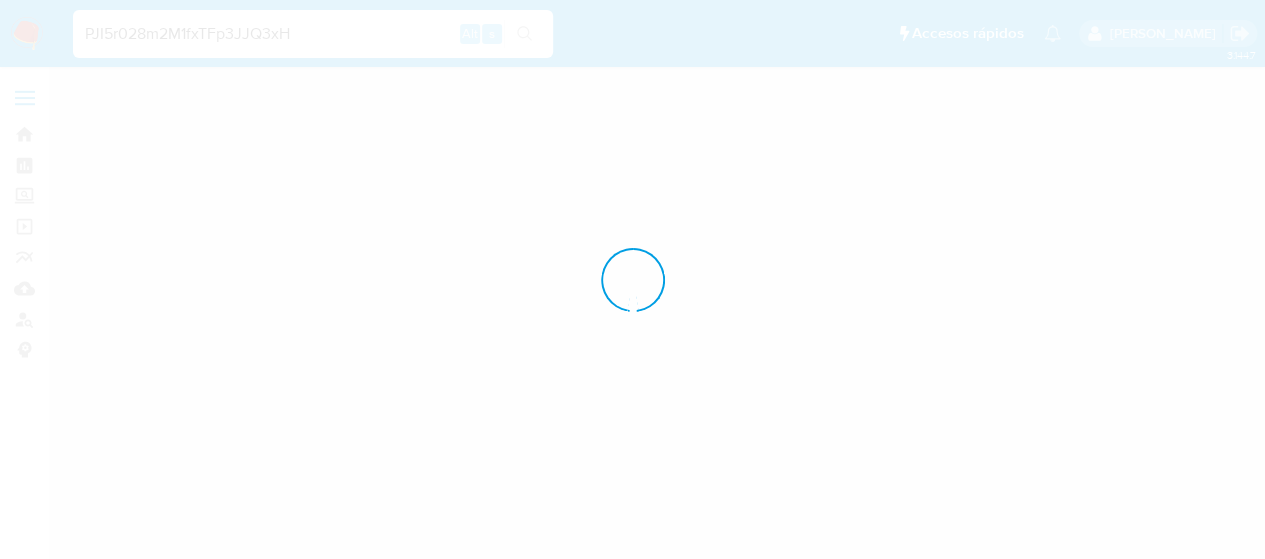 scroll, scrollTop: 0, scrollLeft: 0, axis: both 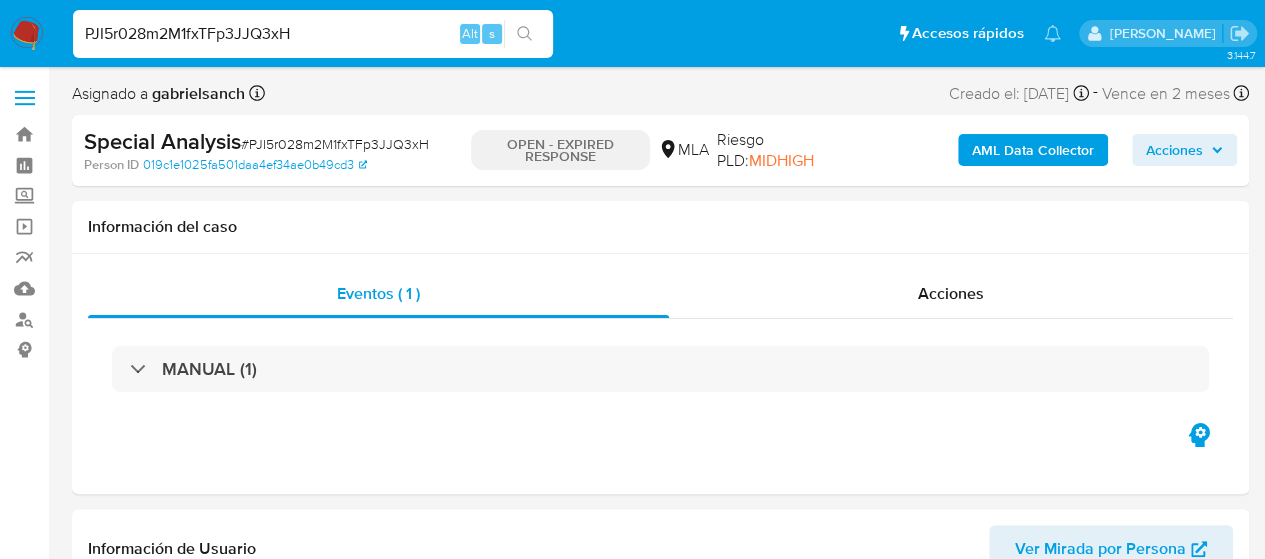 select on "10" 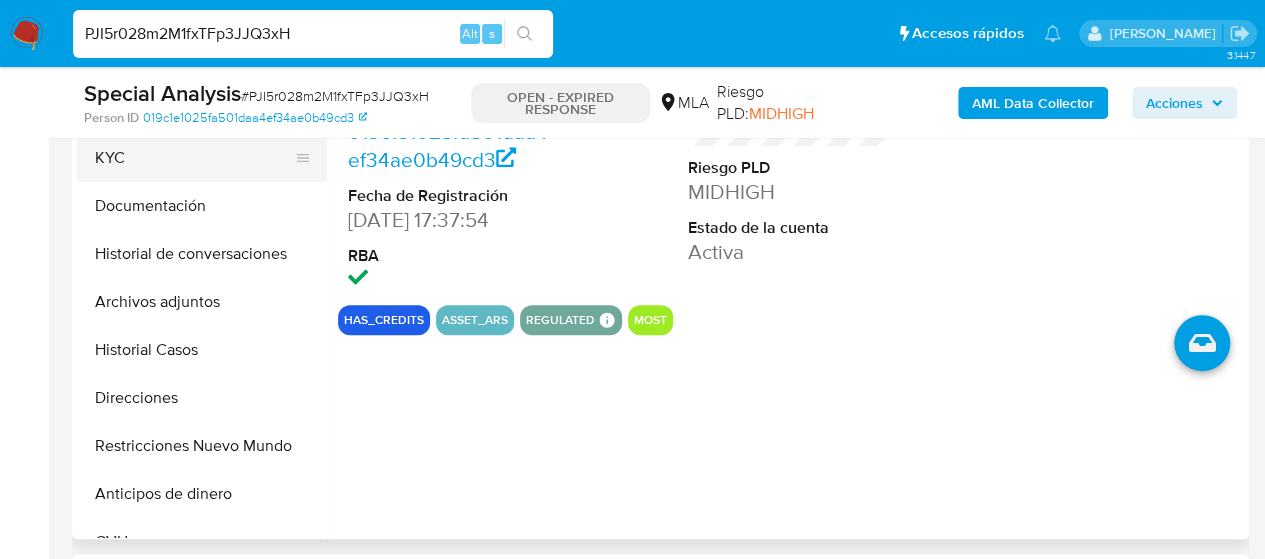 scroll, scrollTop: 400, scrollLeft: 0, axis: vertical 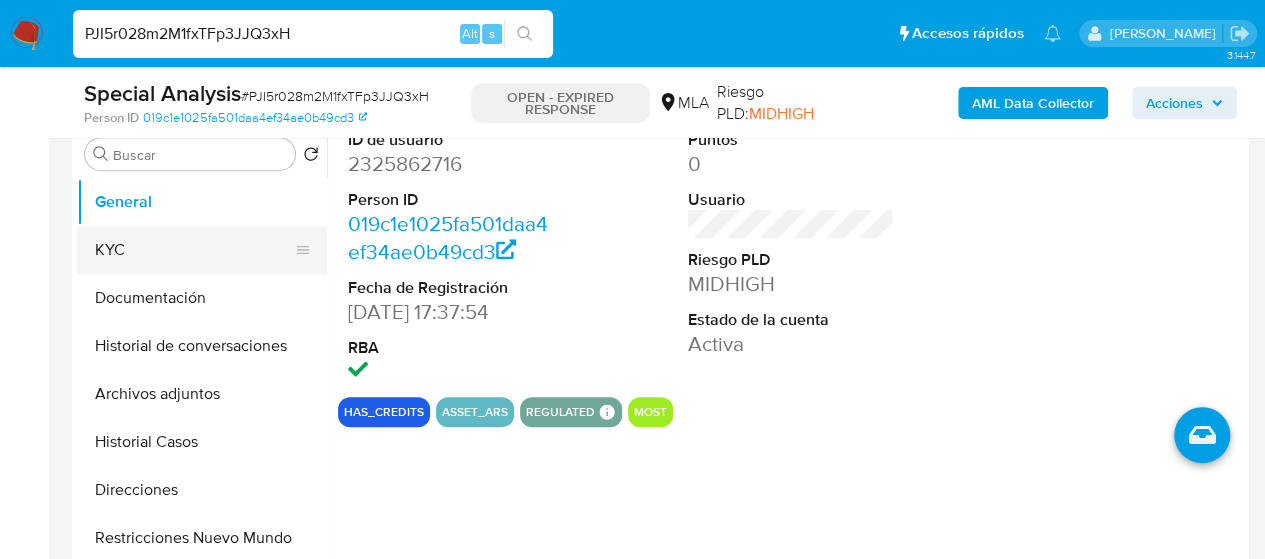 click on "KYC" at bounding box center (194, 250) 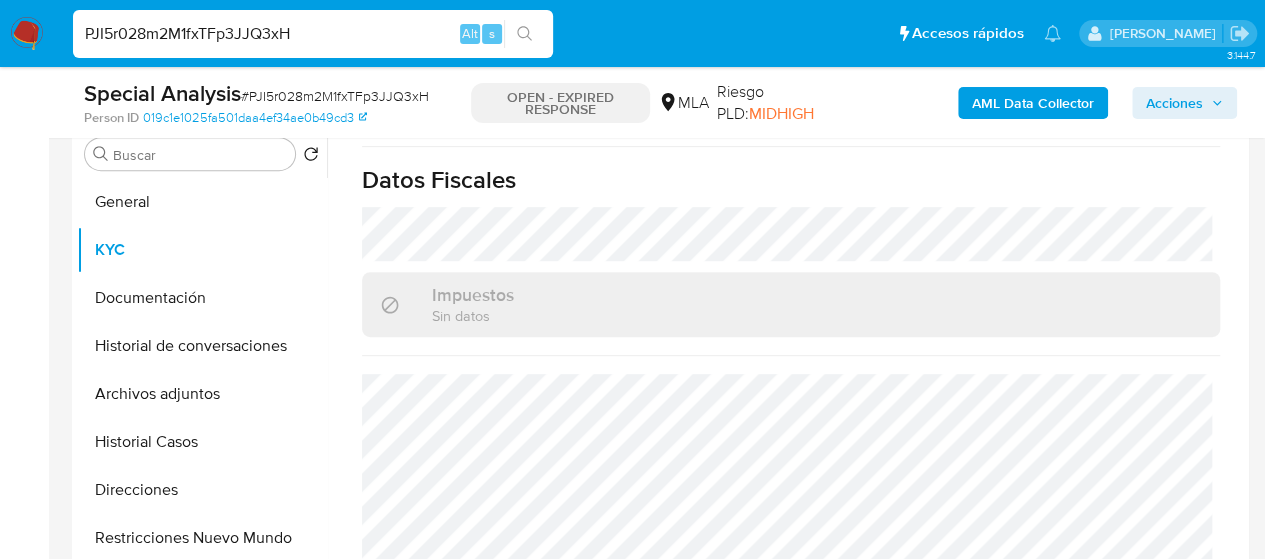 scroll, scrollTop: 650, scrollLeft: 0, axis: vertical 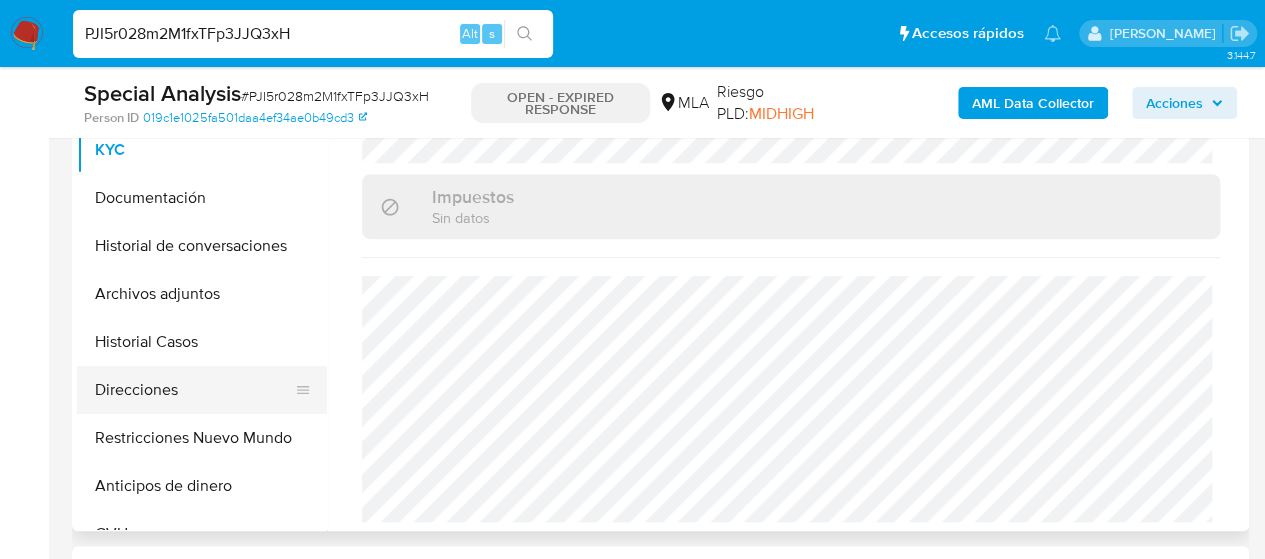click on "Direcciones" at bounding box center (194, 390) 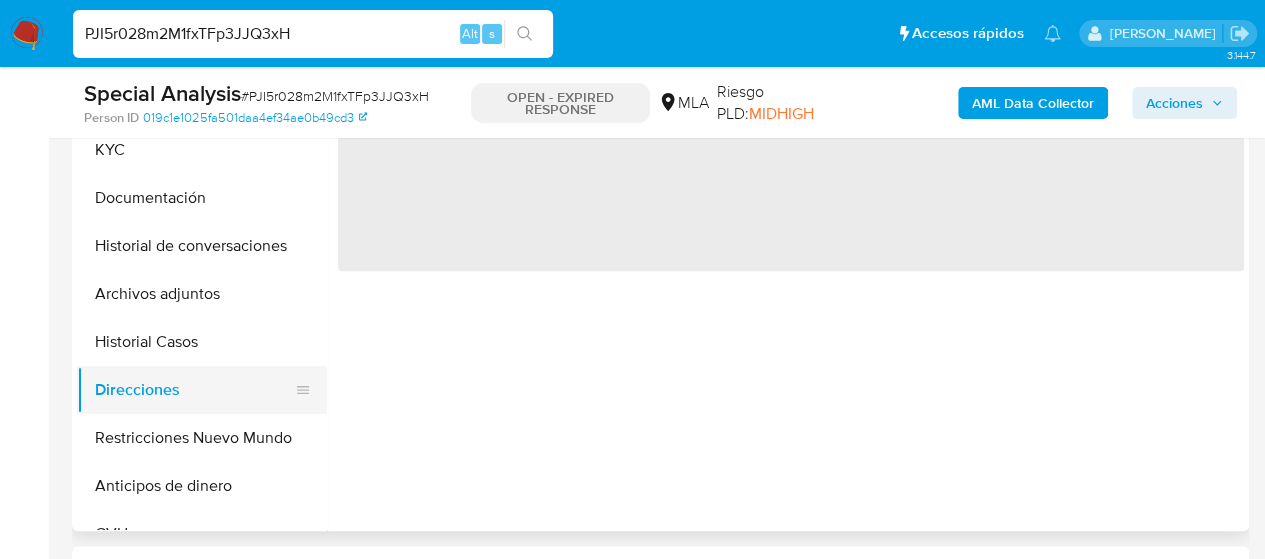 scroll, scrollTop: 0, scrollLeft: 0, axis: both 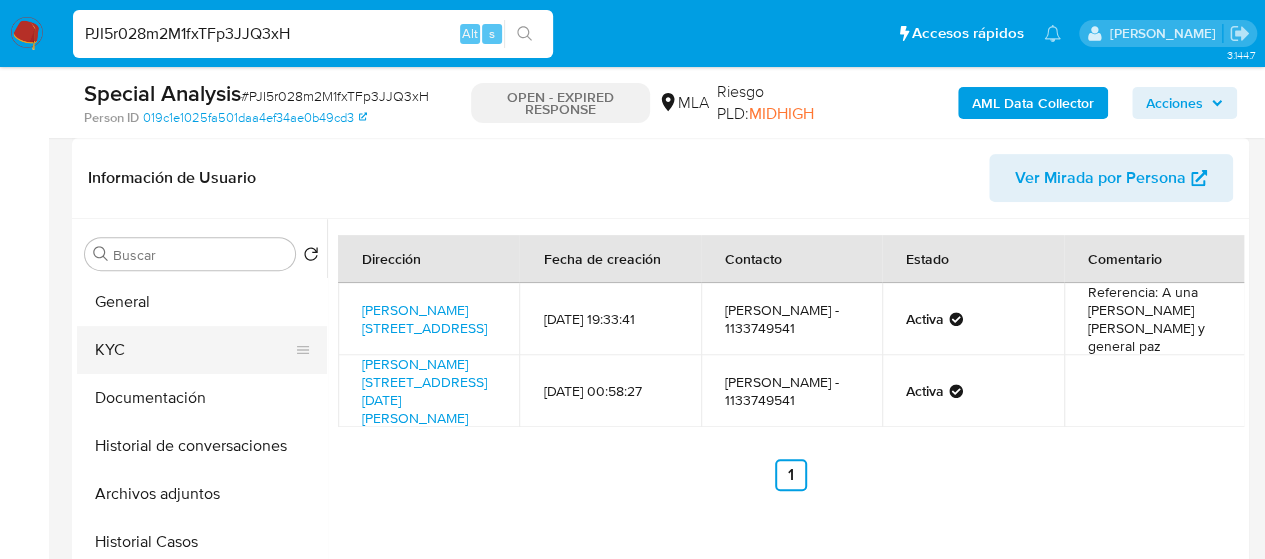 click on "KYC" at bounding box center [194, 350] 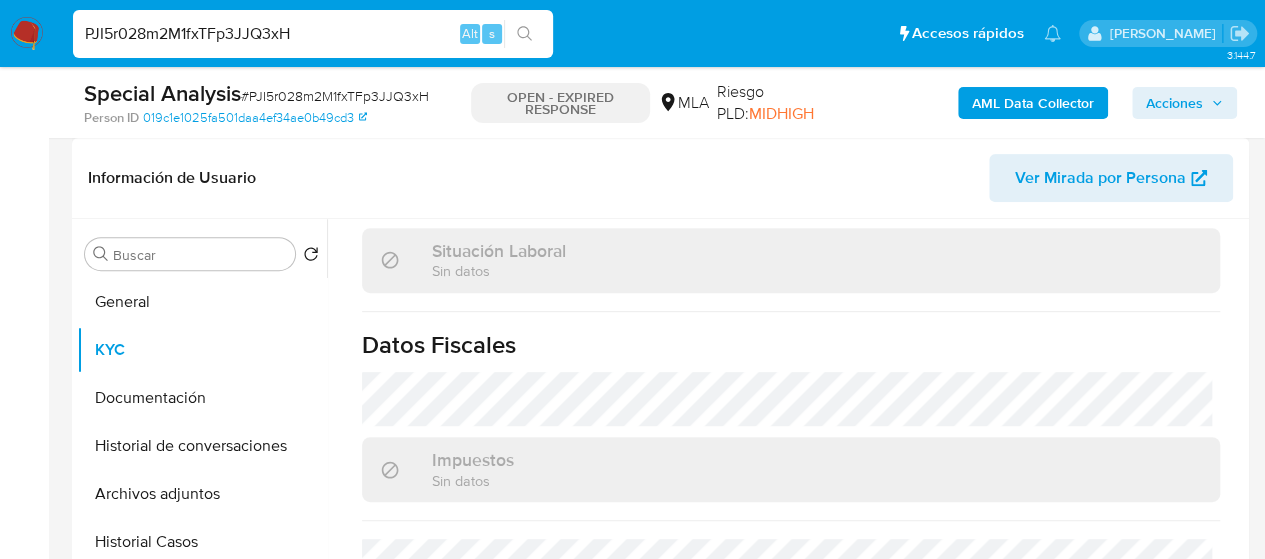 scroll, scrollTop: 650, scrollLeft: 0, axis: vertical 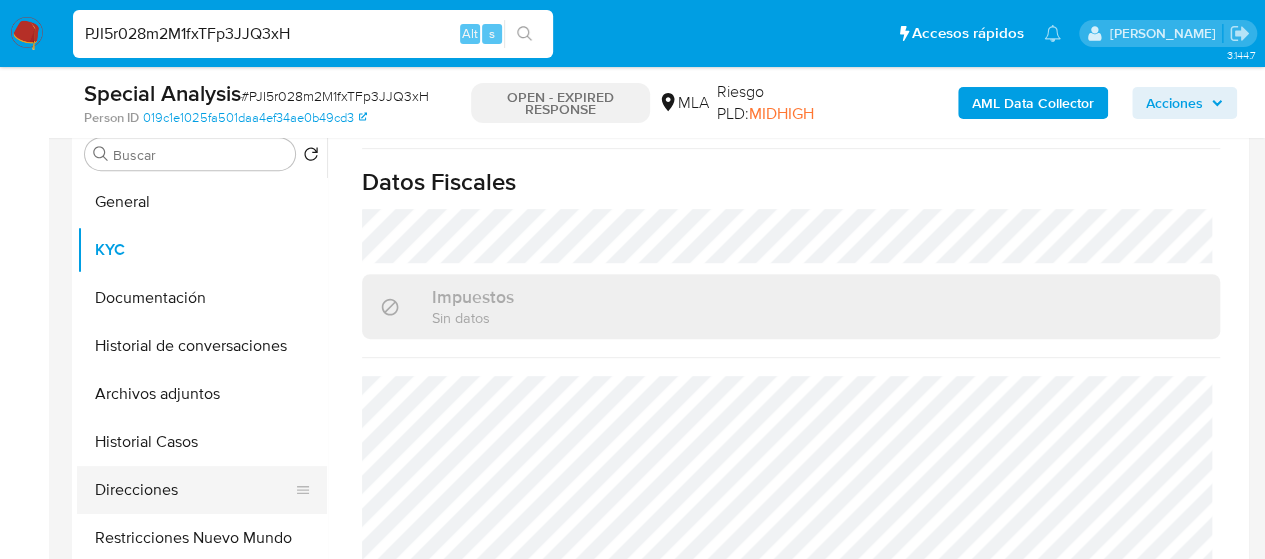 click on "Direcciones" at bounding box center (194, 490) 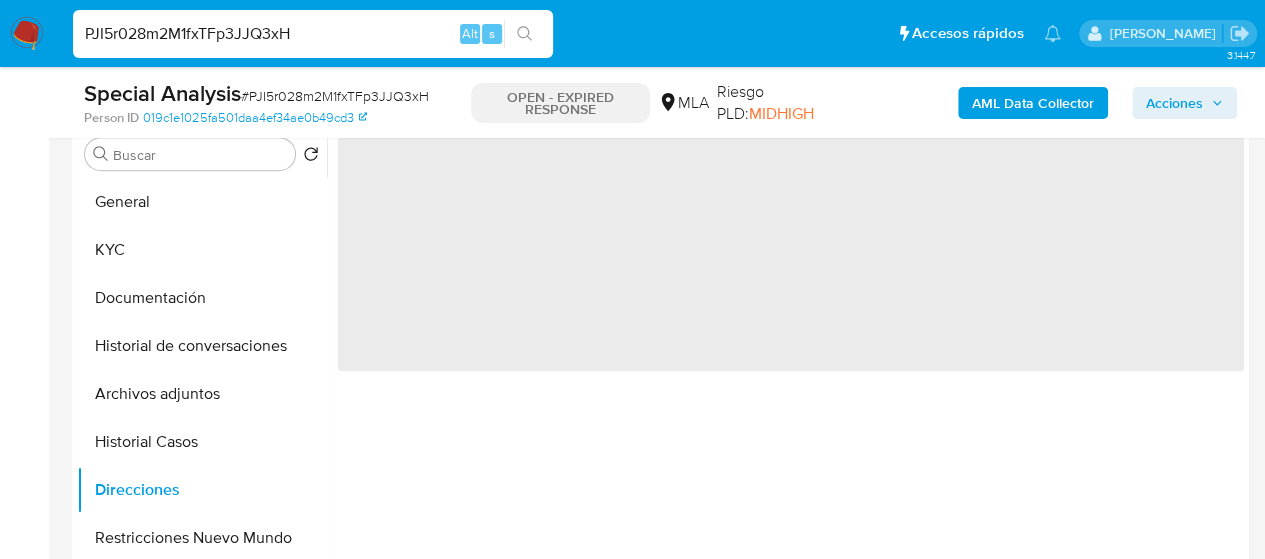 scroll, scrollTop: 0, scrollLeft: 0, axis: both 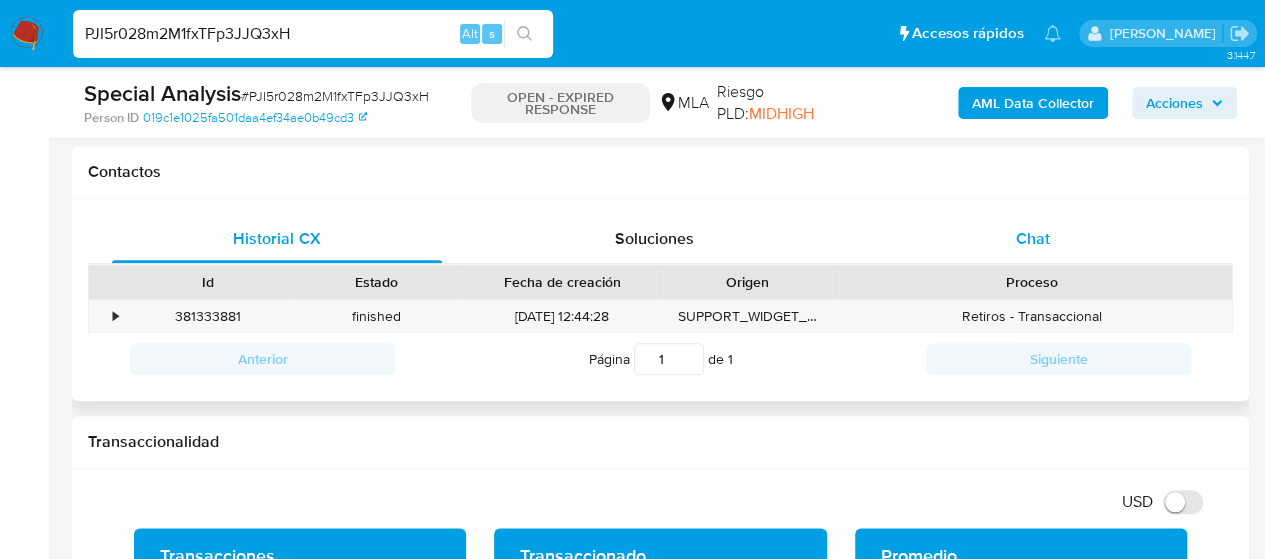 click on "Chat" at bounding box center [1033, 239] 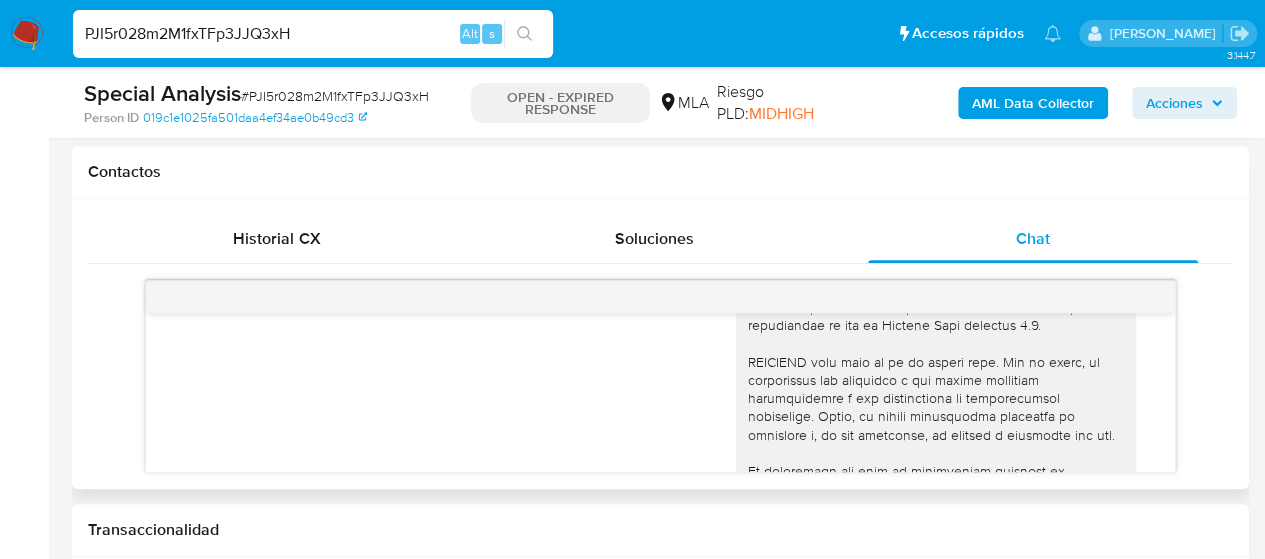 scroll, scrollTop: 614, scrollLeft: 0, axis: vertical 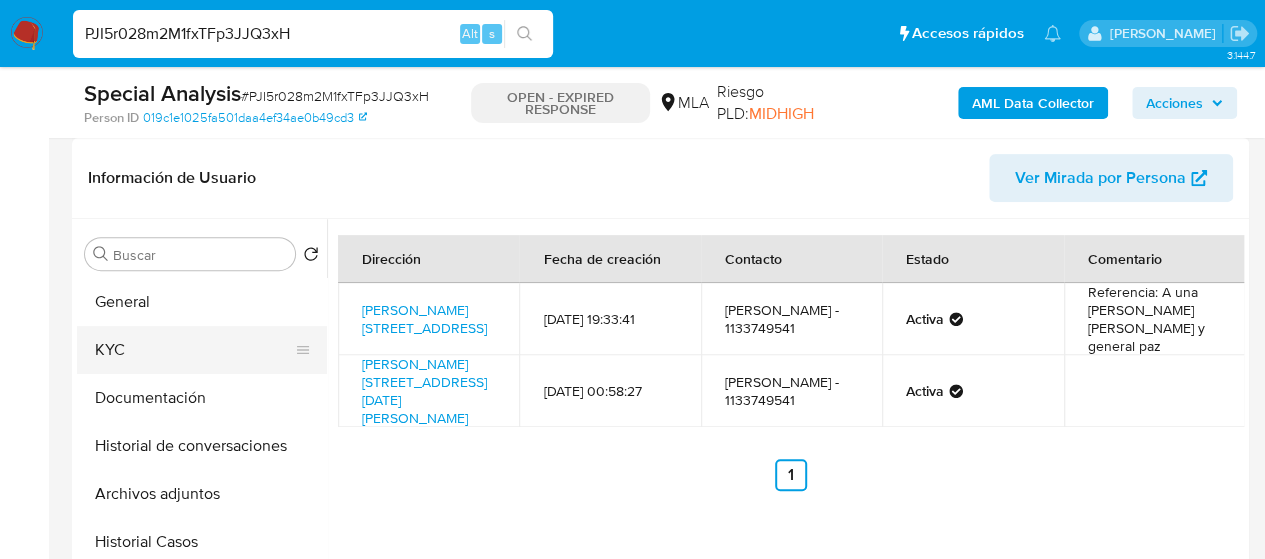 click on "KYC" at bounding box center [194, 350] 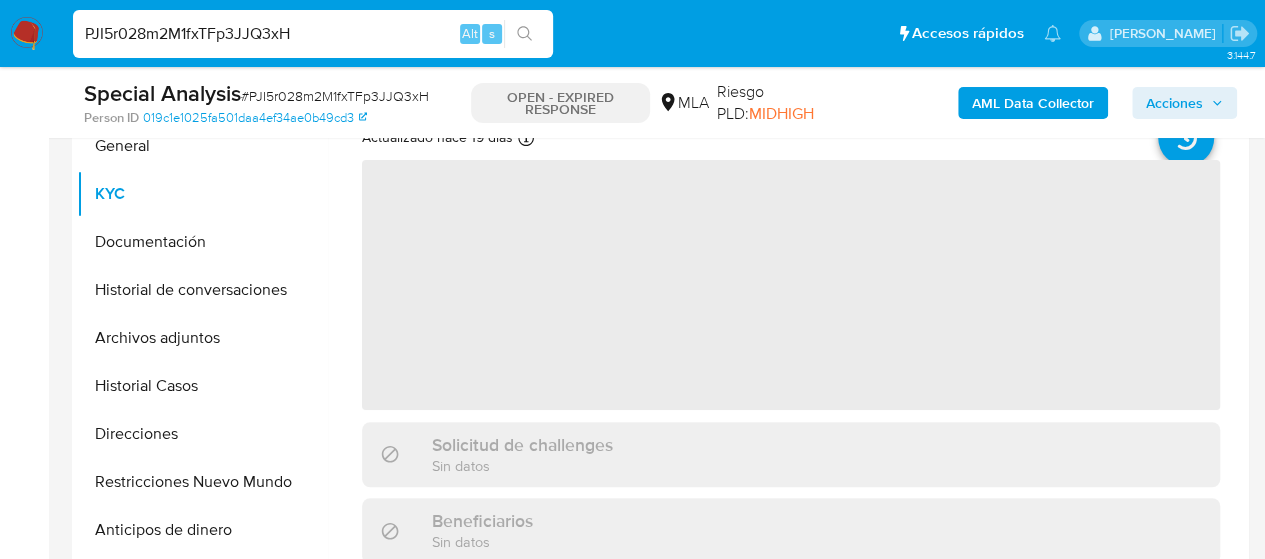 scroll, scrollTop: 500, scrollLeft: 0, axis: vertical 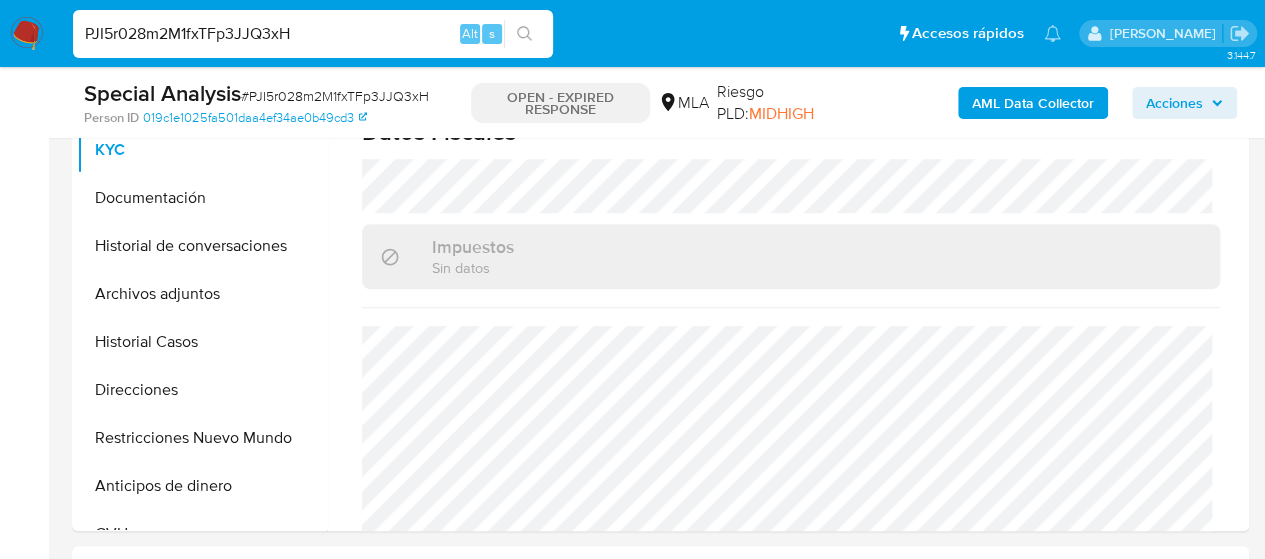 click on "PJI5r028m2M1fxTFp3JJQ3xH" at bounding box center (313, 34) 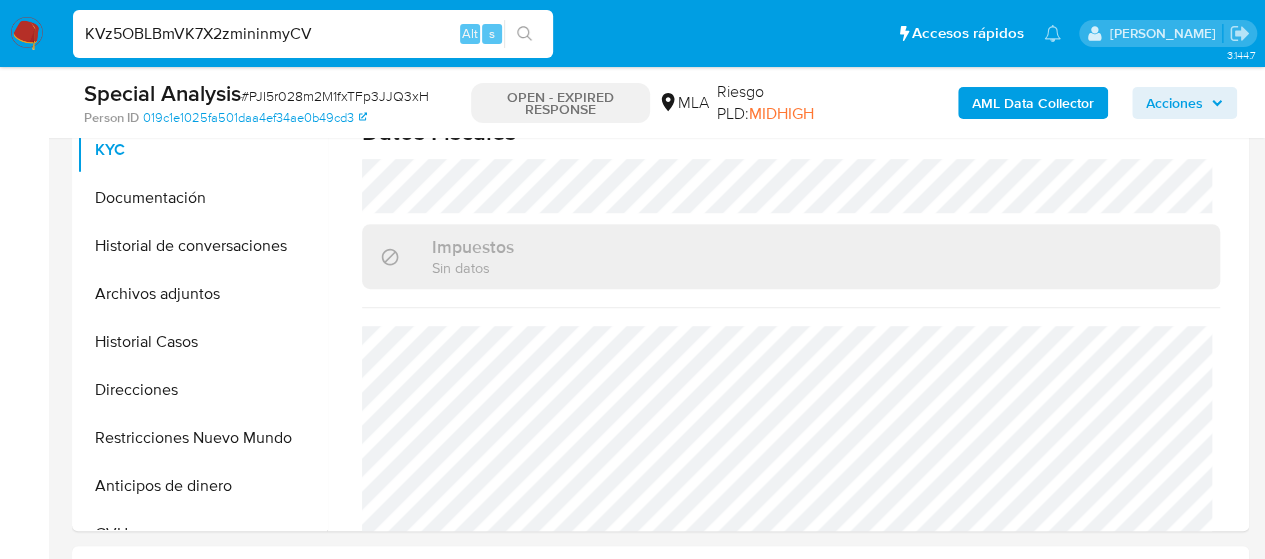type on "KVz5OBLBmVK7X2zmininmyCV" 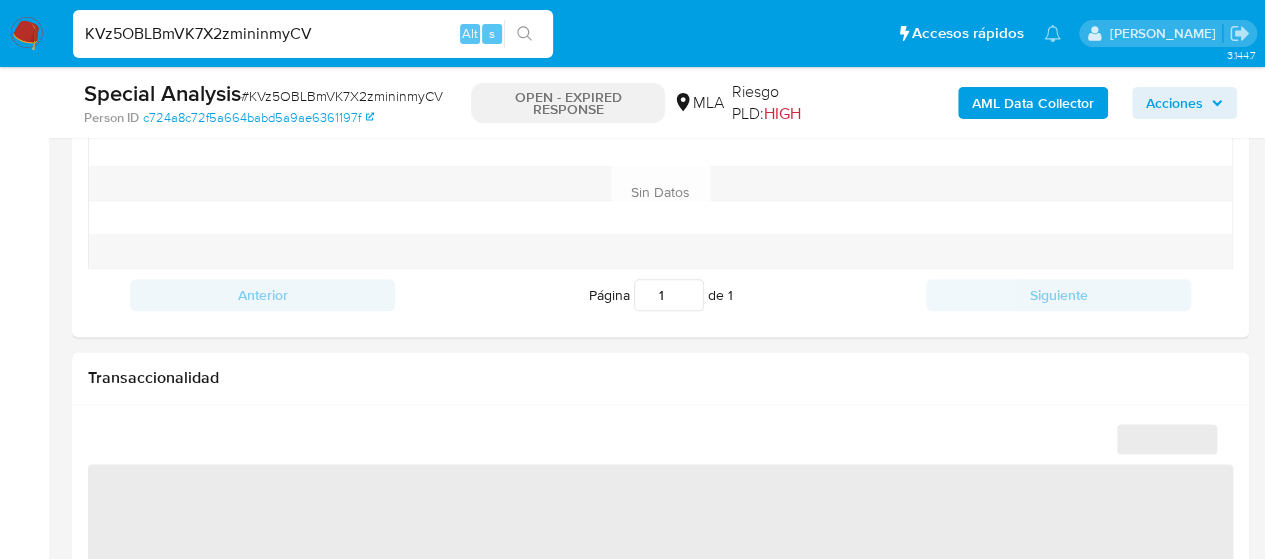 select on "10" 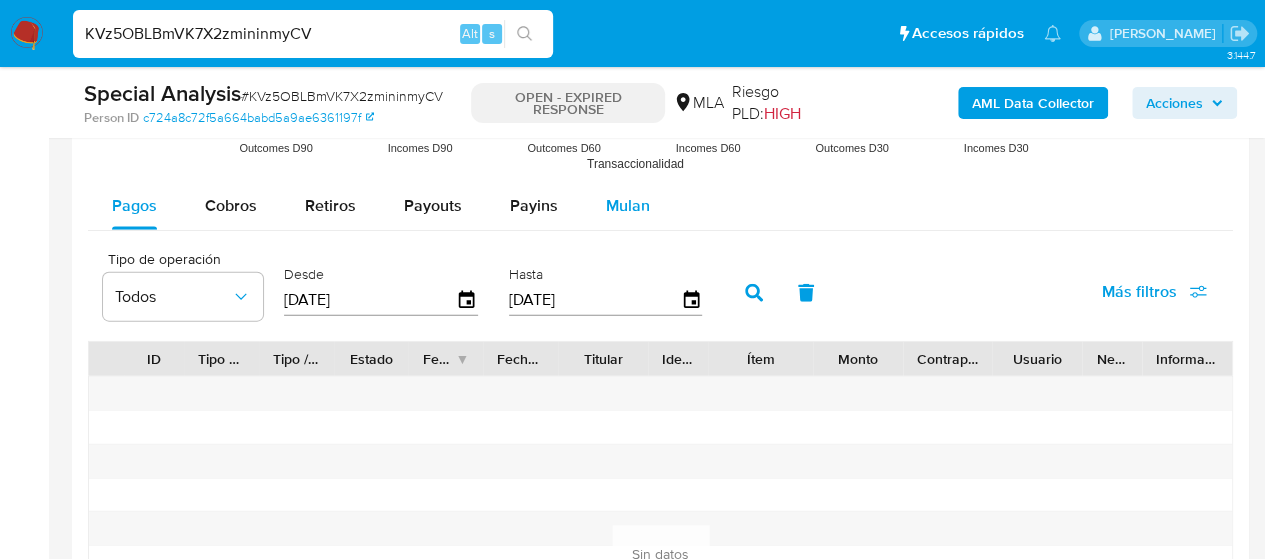 scroll, scrollTop: 2100, scrollLeft: 0, axis: vertical 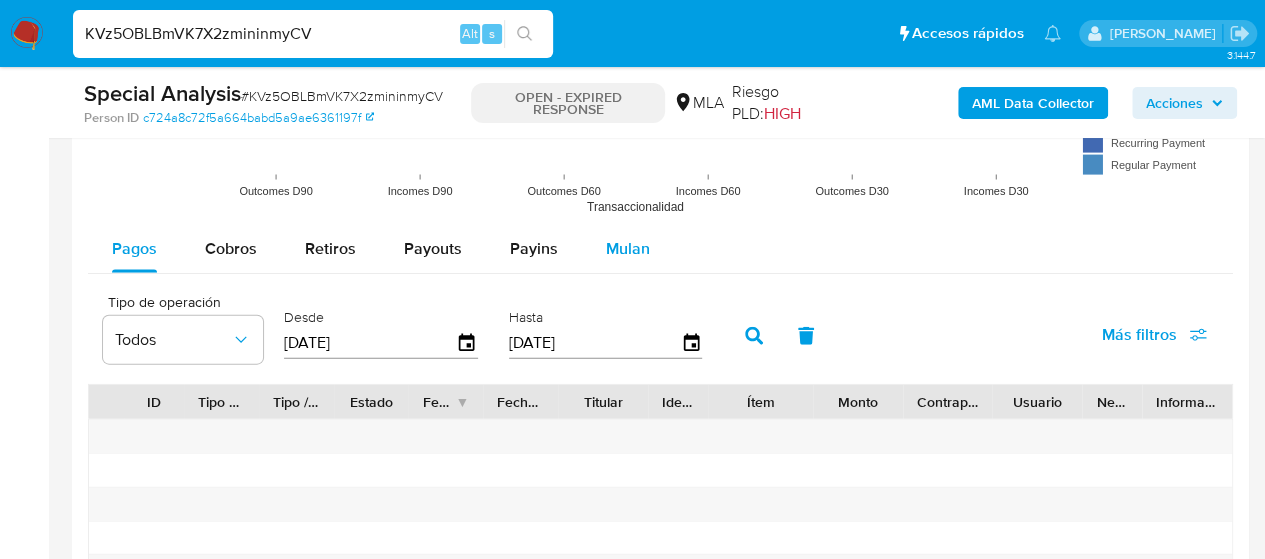 click on "Mulan" at bounding box center [628, 248] 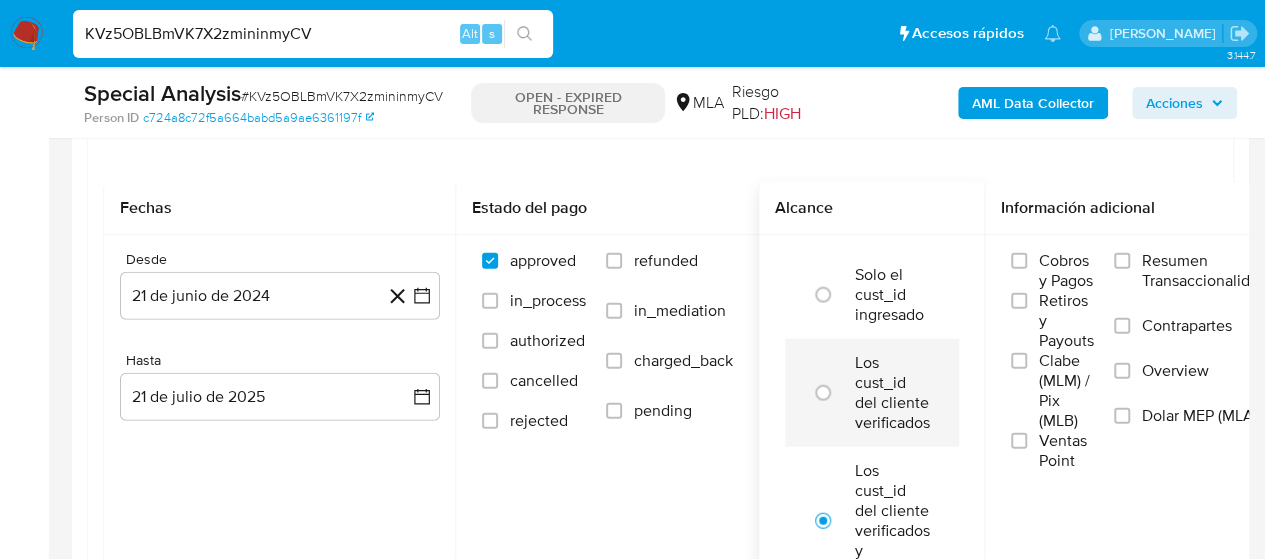 scroll, scrollTop: 2300, scrollLeft: 0, axis: vertical 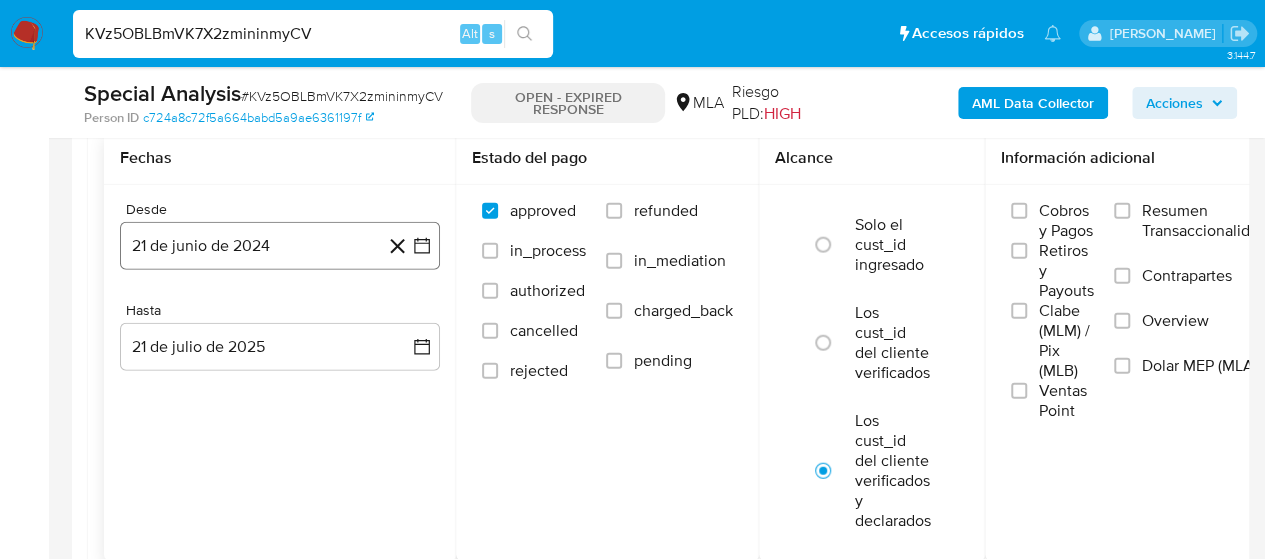 click on "21 de junio de 2024" at bounding box center [280, 246] 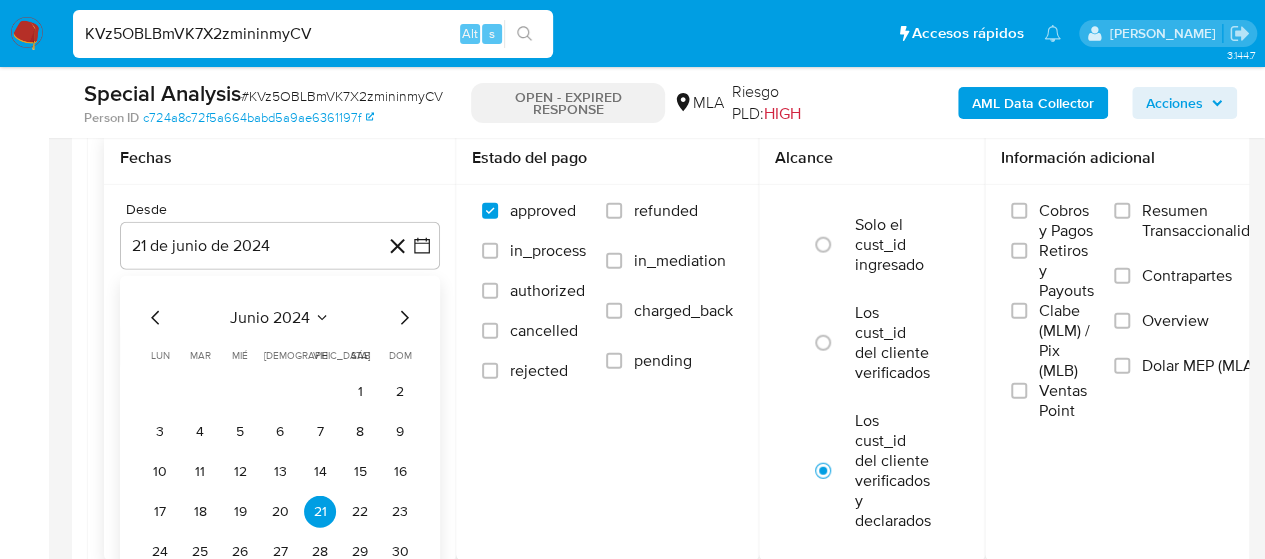 click 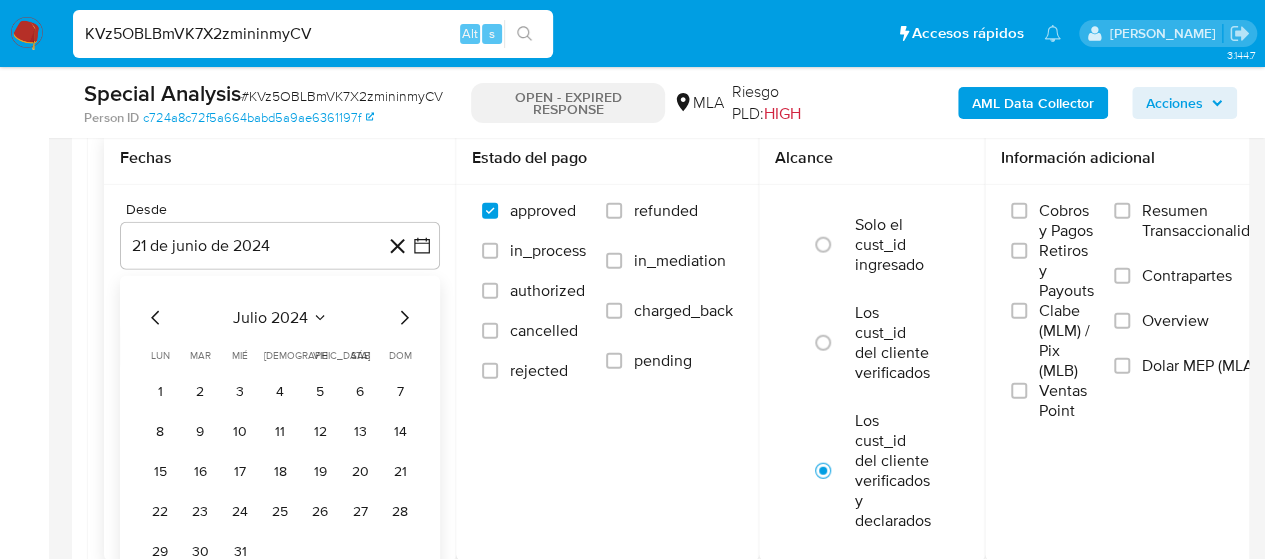 click 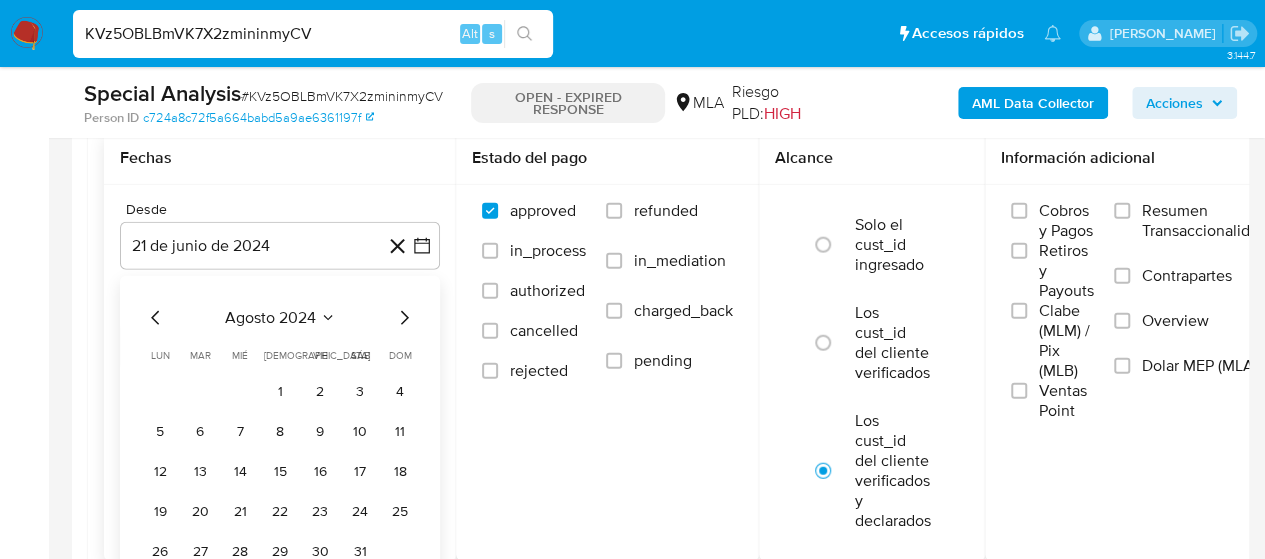 click 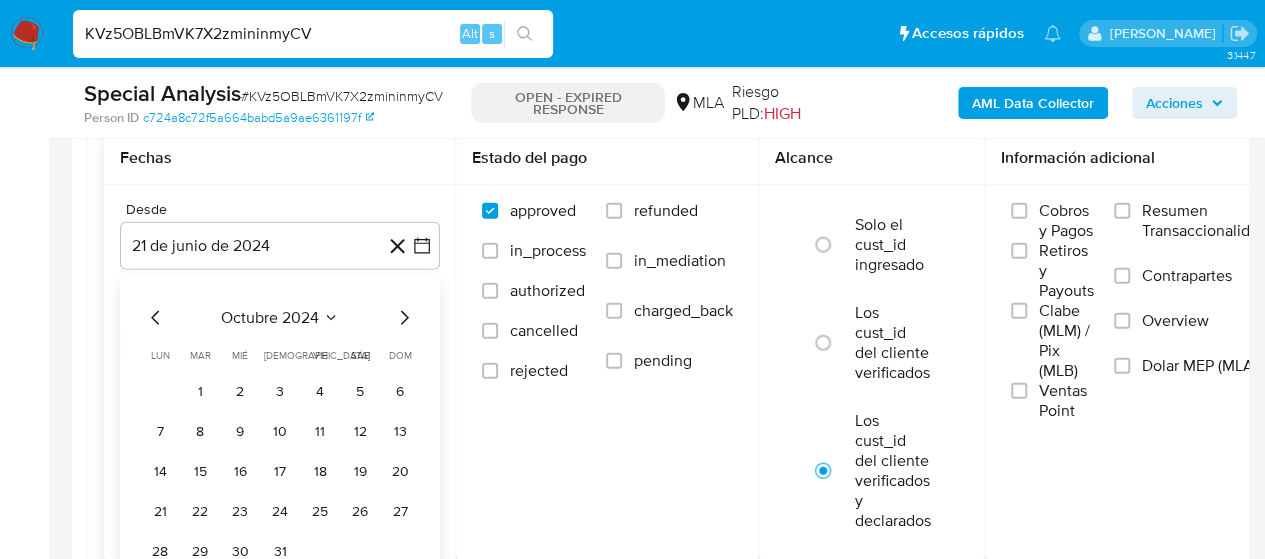 click 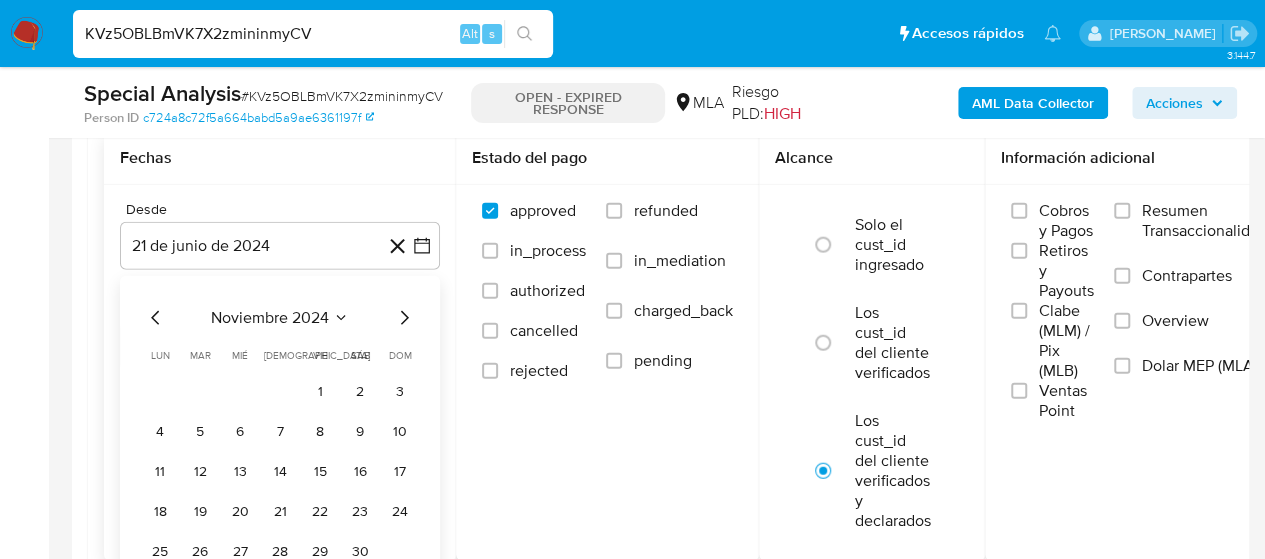 click 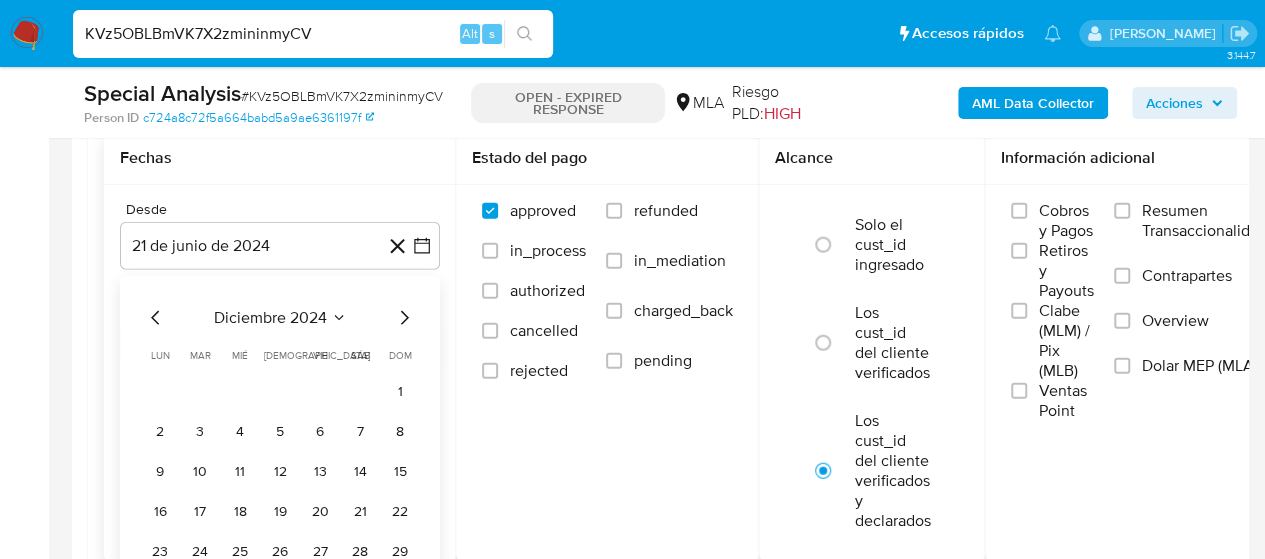 click 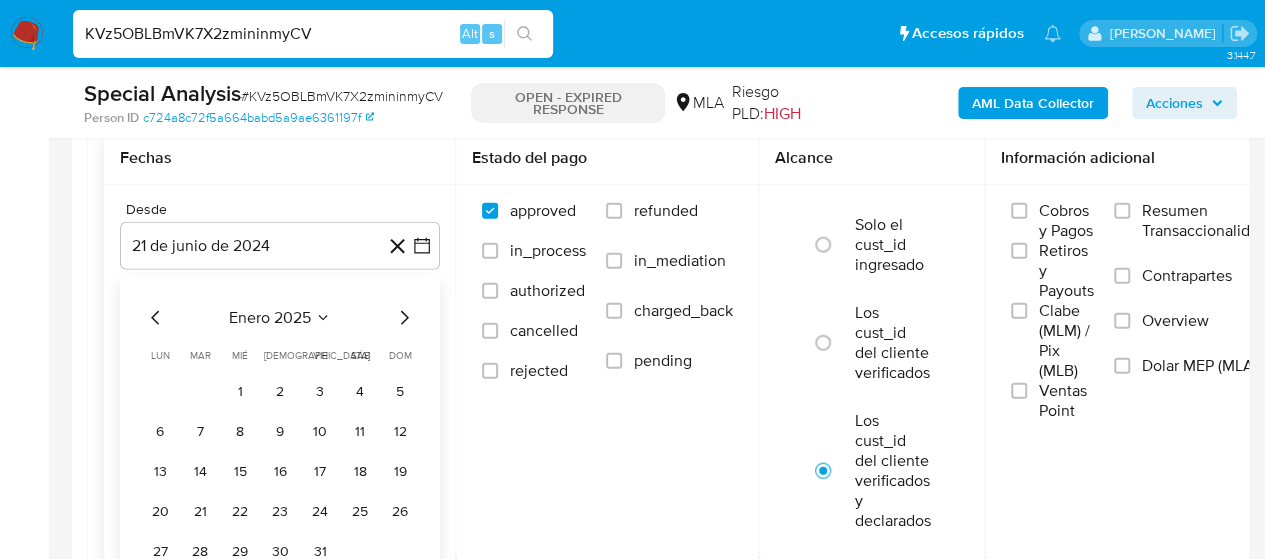 click 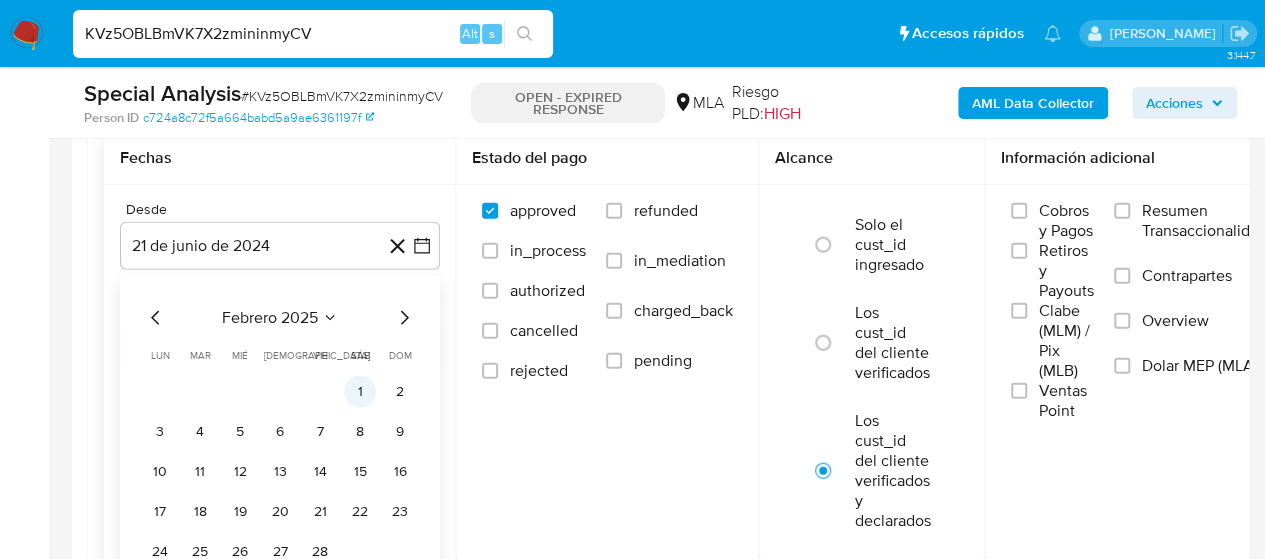 click on "1" at bounding box center (360, 392) 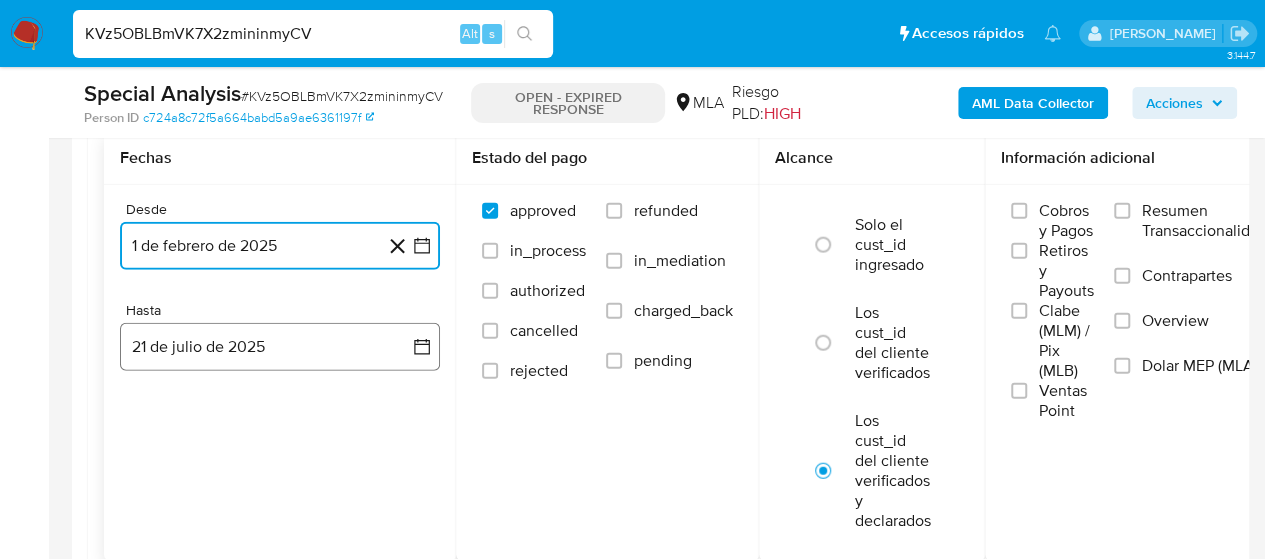 click on "21 de julio de 2025" at bounding box center (280, 347) 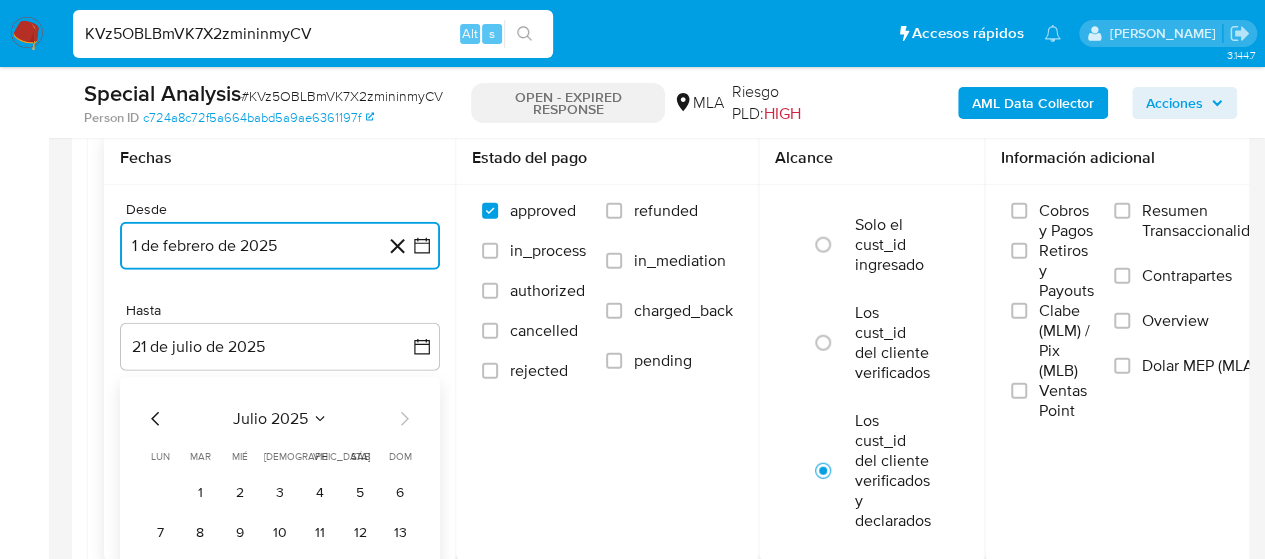 click 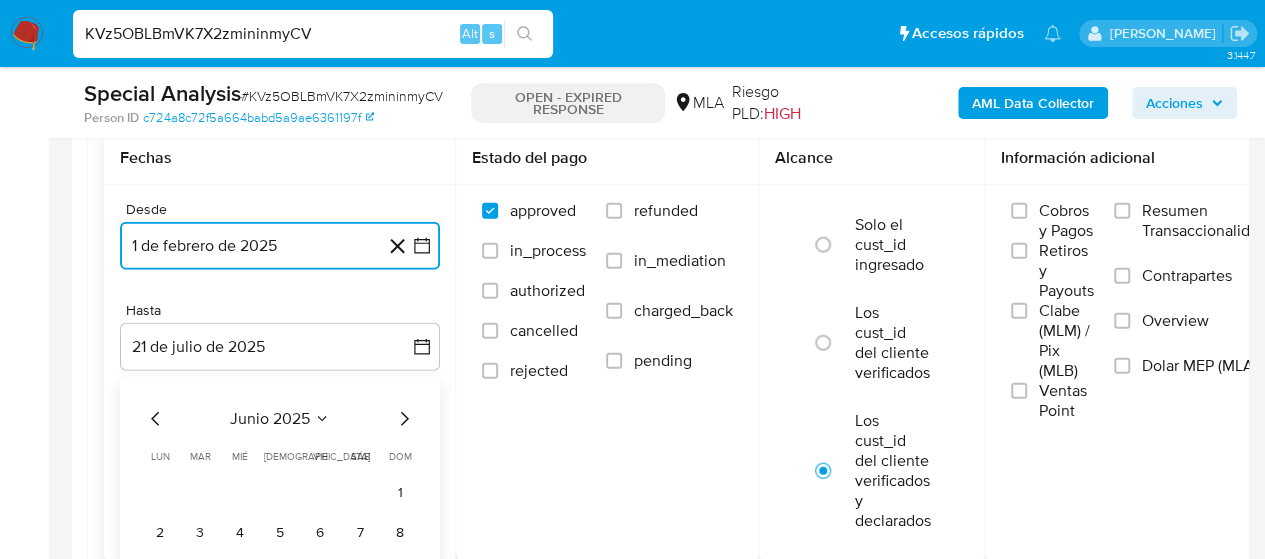 click 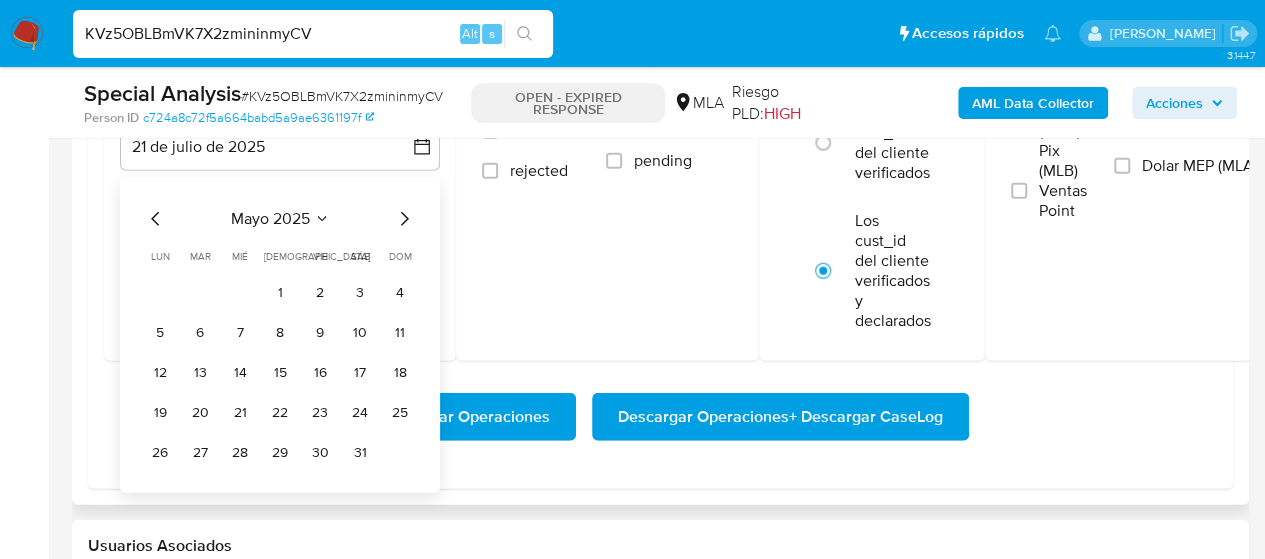 click on "31" at bounding box center [360, 453] 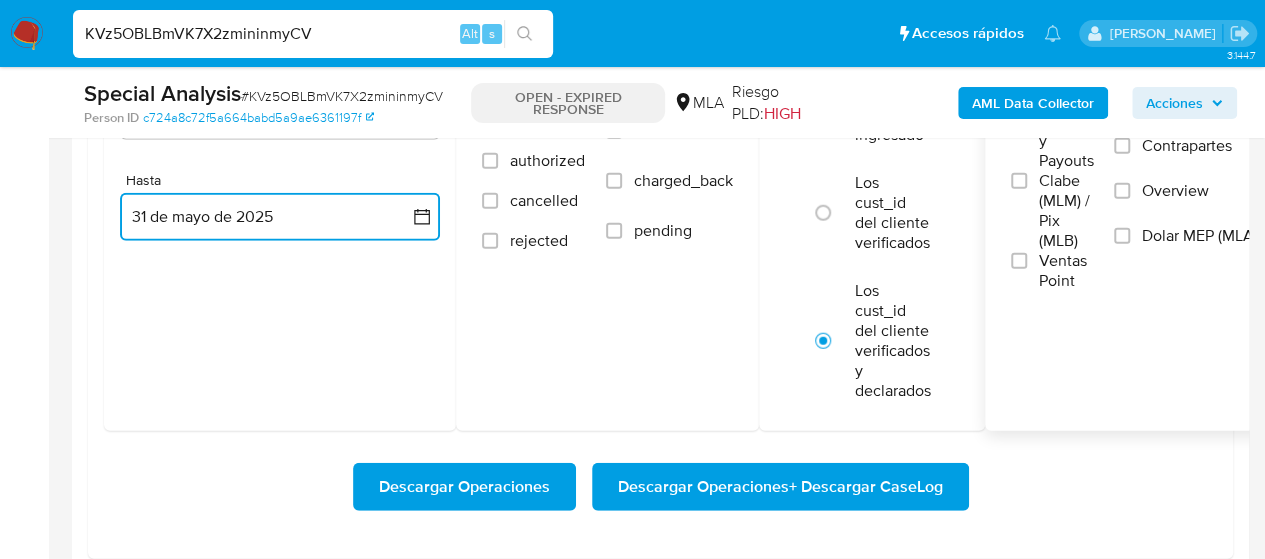 scroll, scrollTop: 2400, scrollLeft: 0, axis: vertical 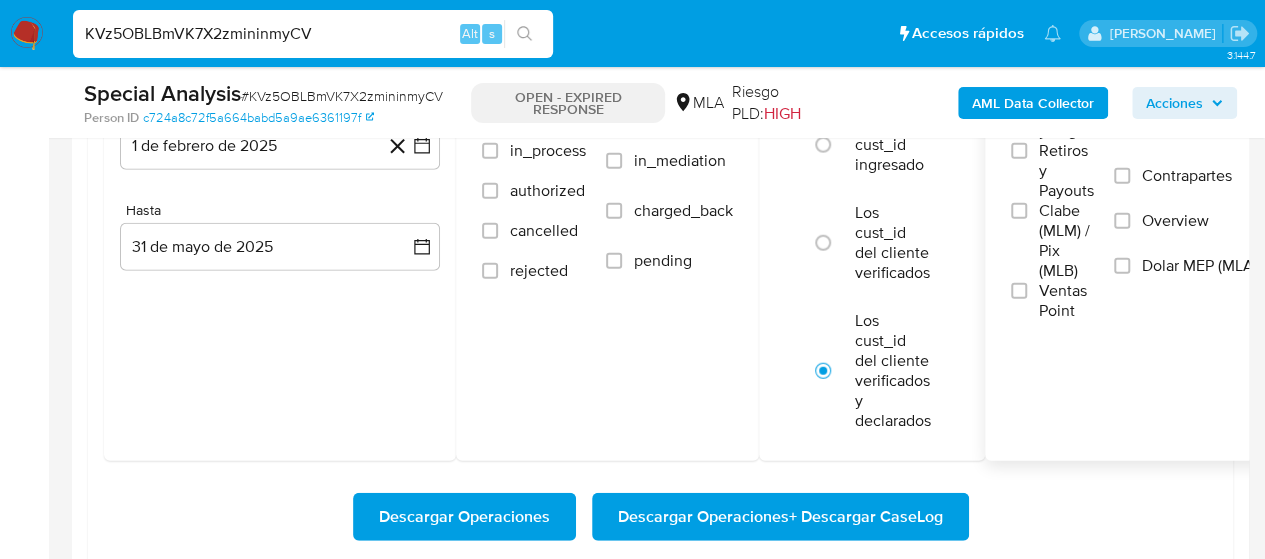 click on "Dolar MEP (MLA)" at bounding box center [1200, 266] 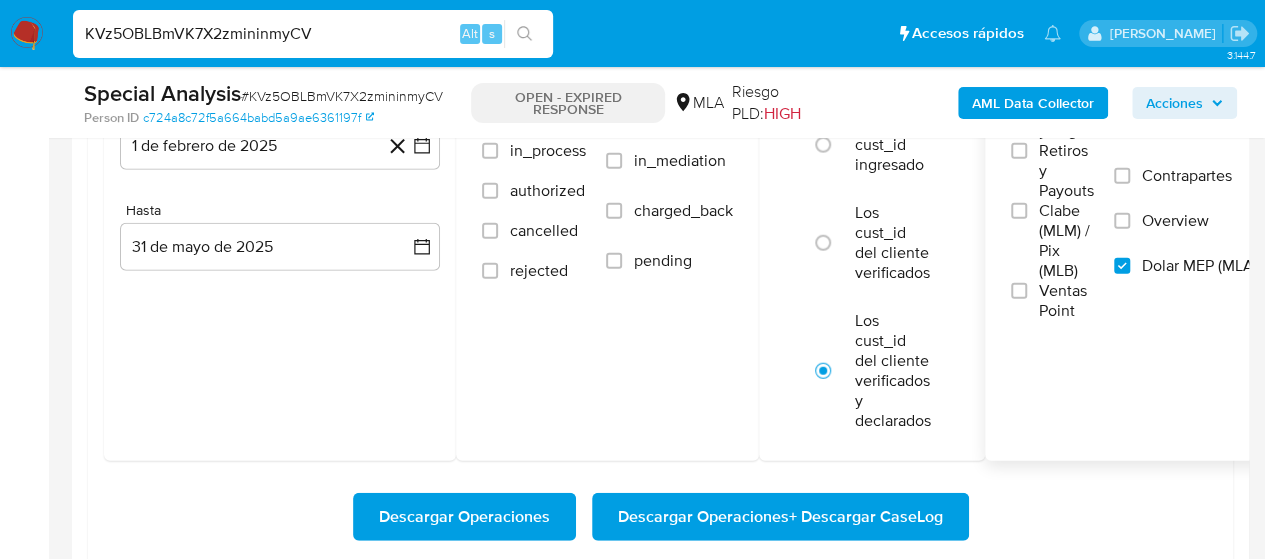 click on "Descargar Operaciones Descargar Operaciones  +   Descargar CaseLog" at bounding box center [660, 517] 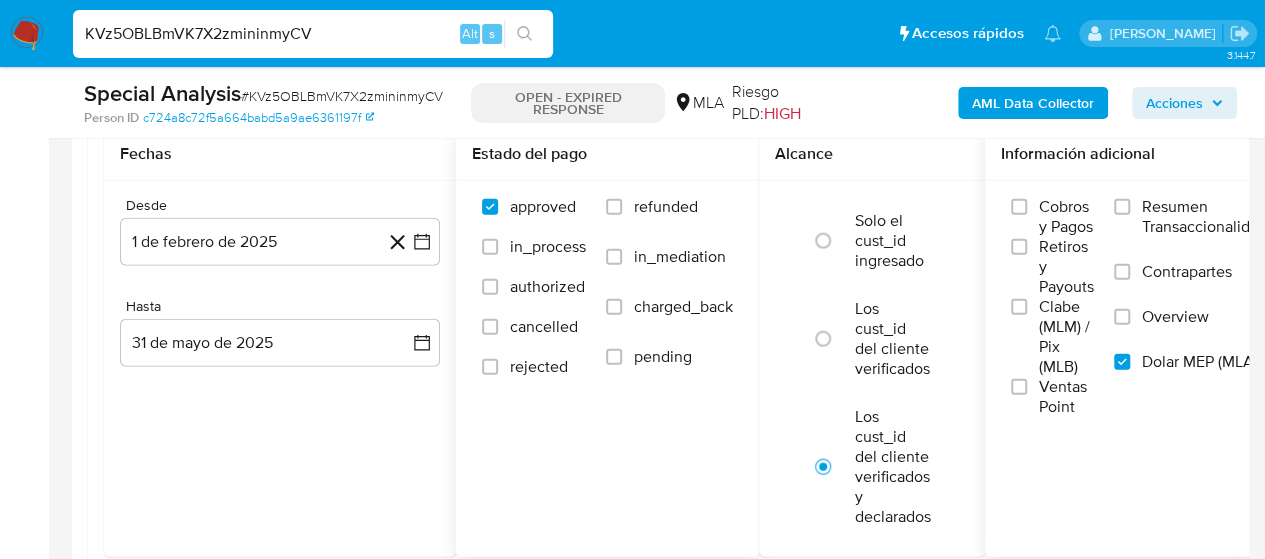 scroll, scrollTop: 2400, scrollLeft: 0, axis: vertical 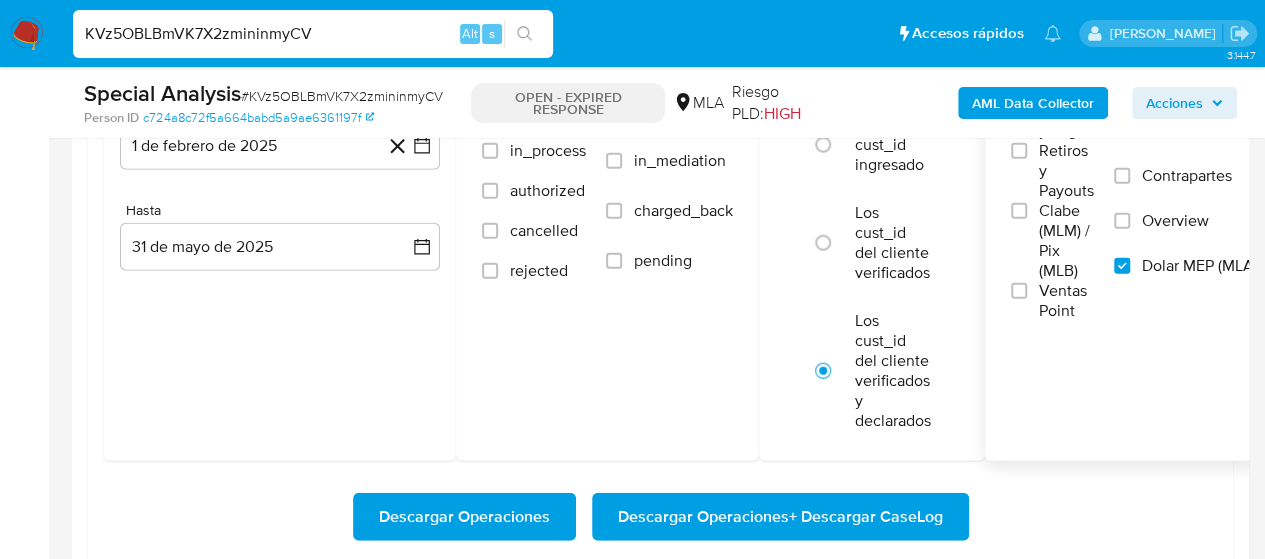 click on "Descargar Operaciones  +   Descargar CaseLog" at bounding box center [780, 517] 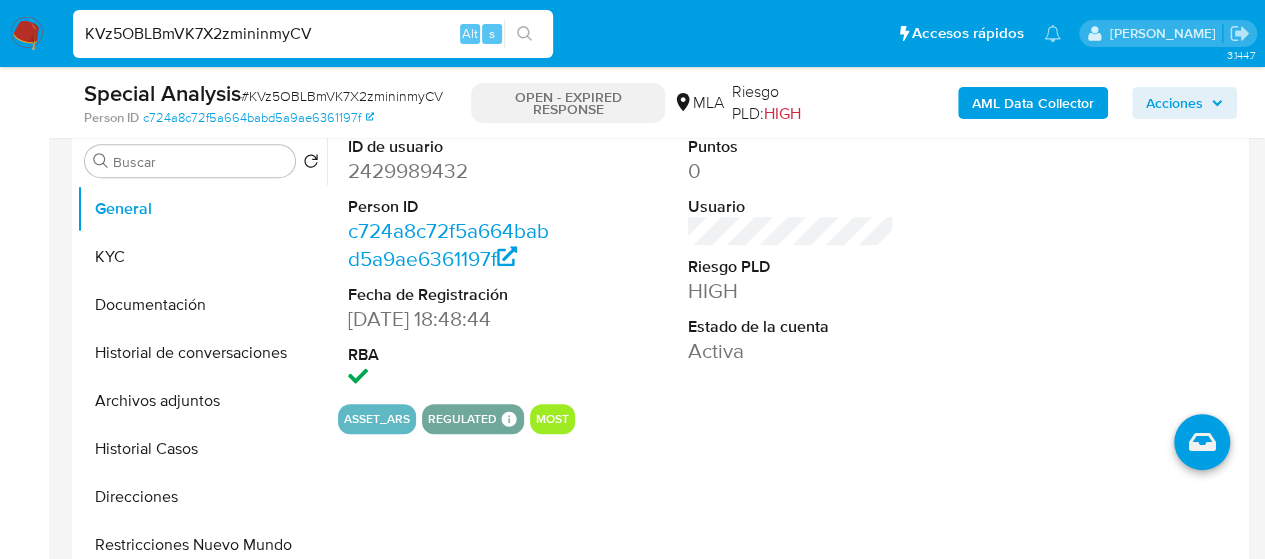 scroll, scrollTop: 300, scrollLeft: 0, axis: vertical 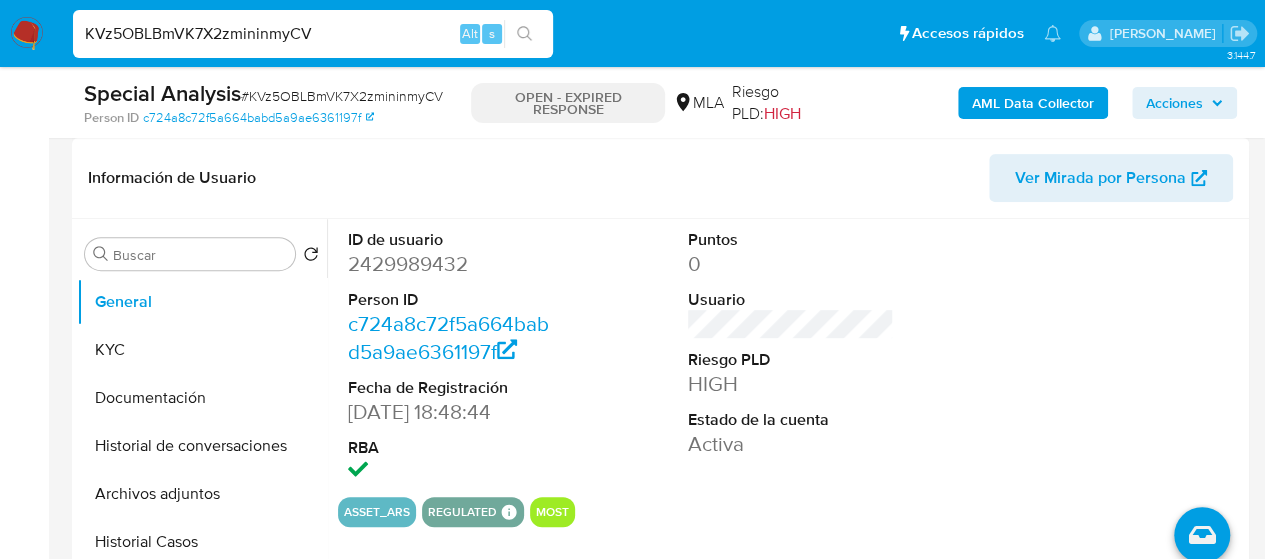 click on "2429989432" at bounding box center (451, 264) 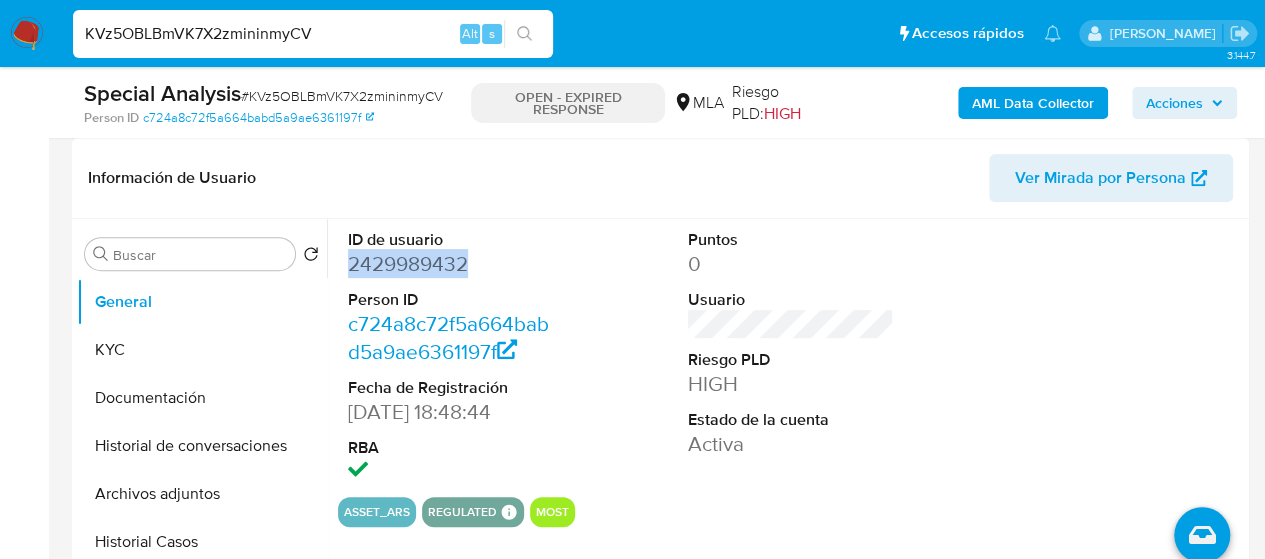 click on "2429989432" at bounding box center [451, 264] 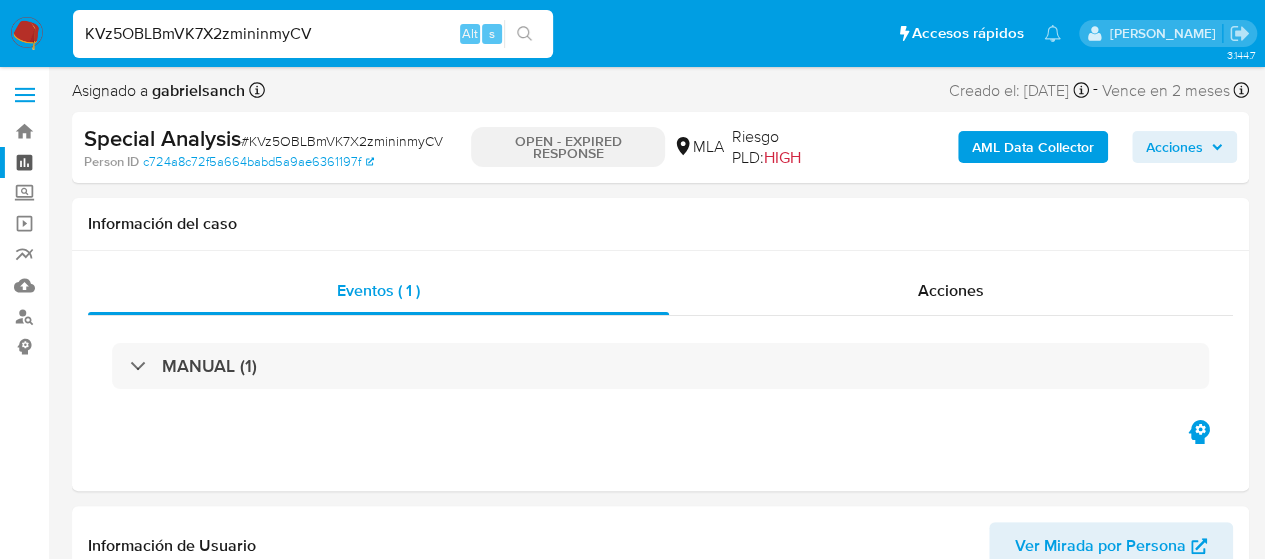 scroll, scrollTop: 0, scrollLeft: 0, axis: both 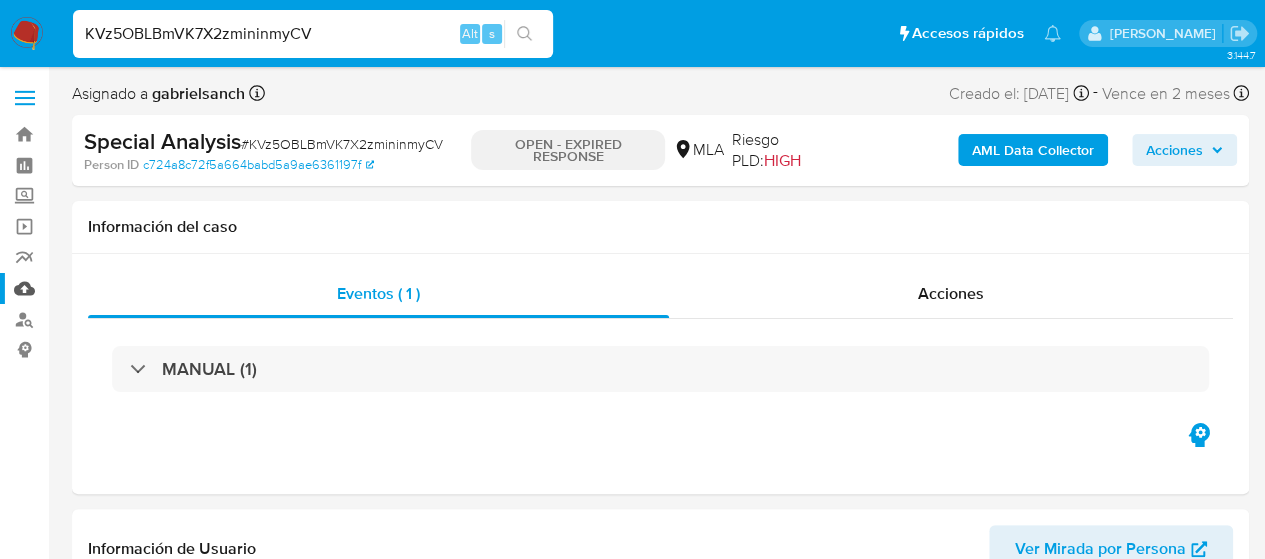 click on "Mulan" at bounding box center (119, 288) 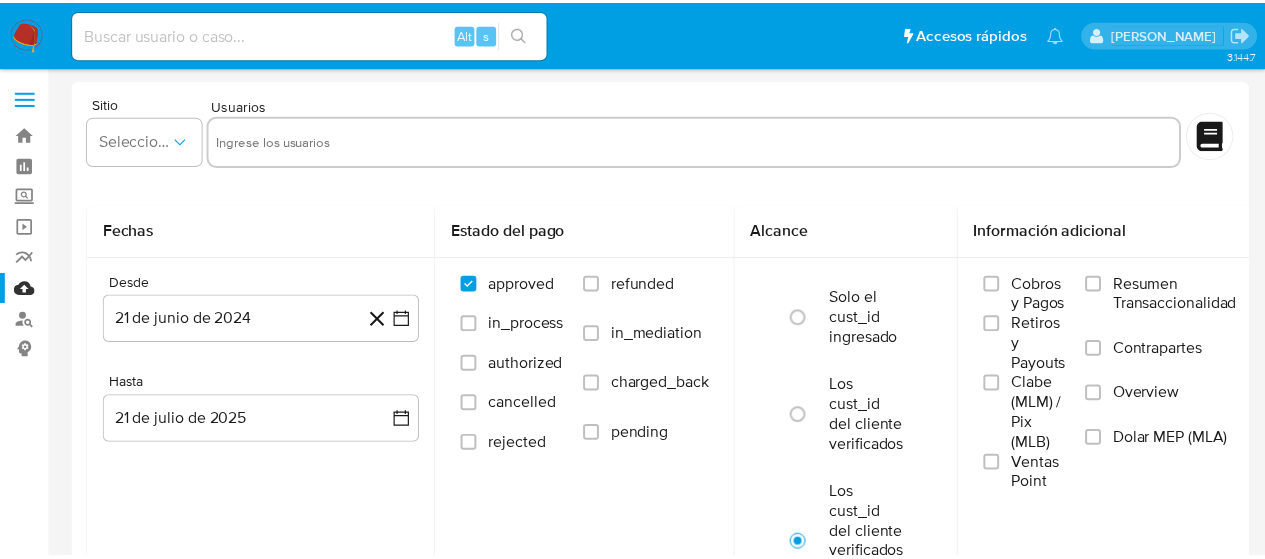 scroll, scrollTop: 317, scrollLeft: 0, axis: vertical 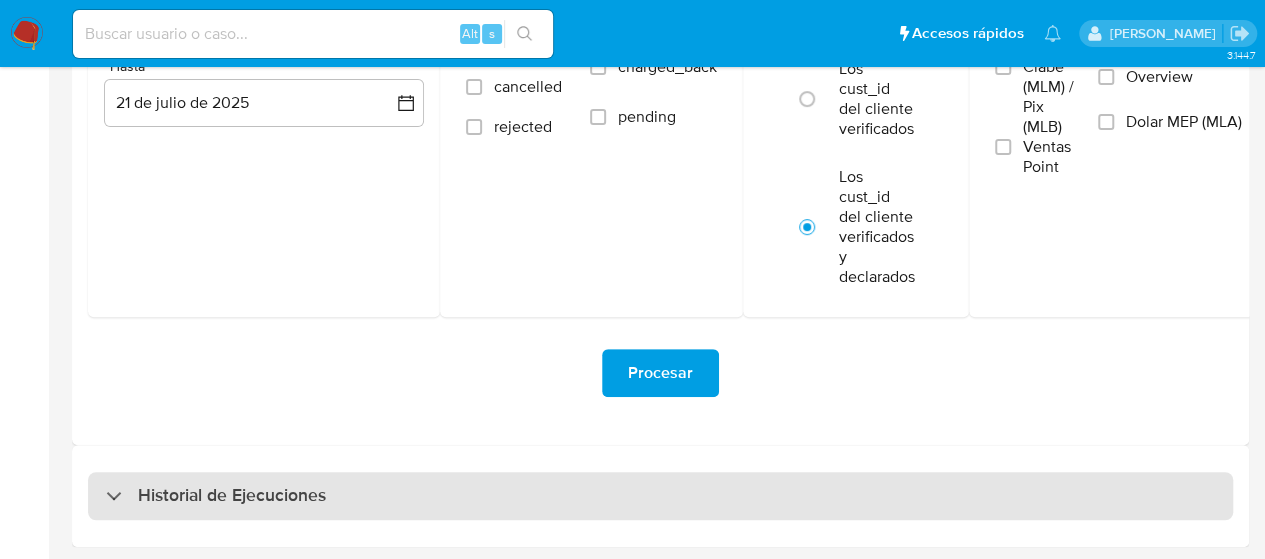 click on "Historial de Ejecuciones" at bounding box center [232, 496] 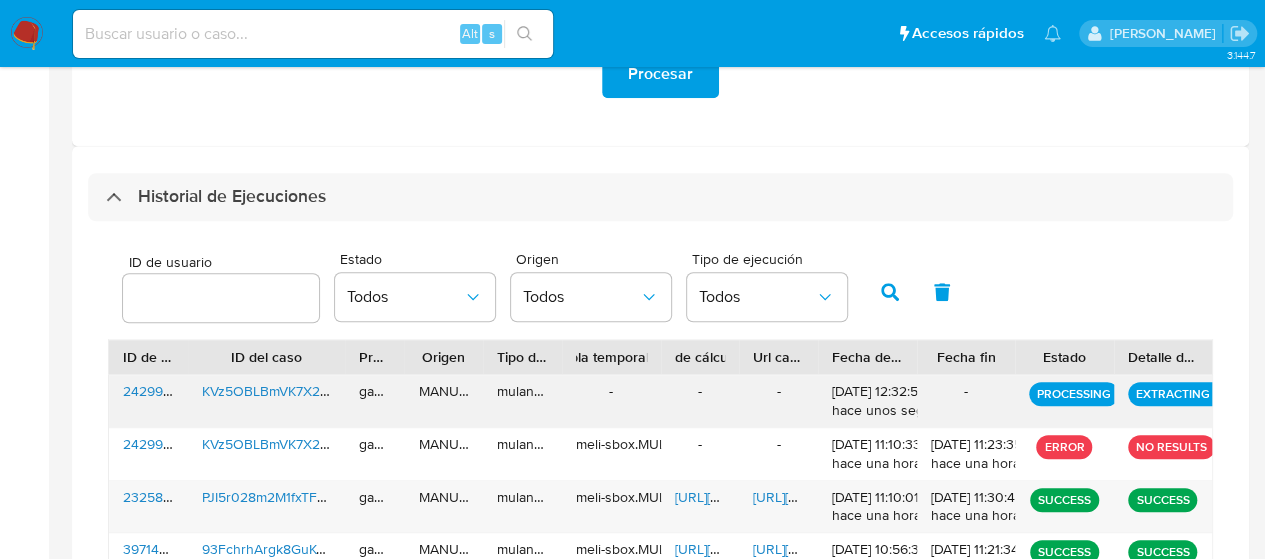 scroll, scrollTop: 617, scrollLeft: 0, axis: vertical 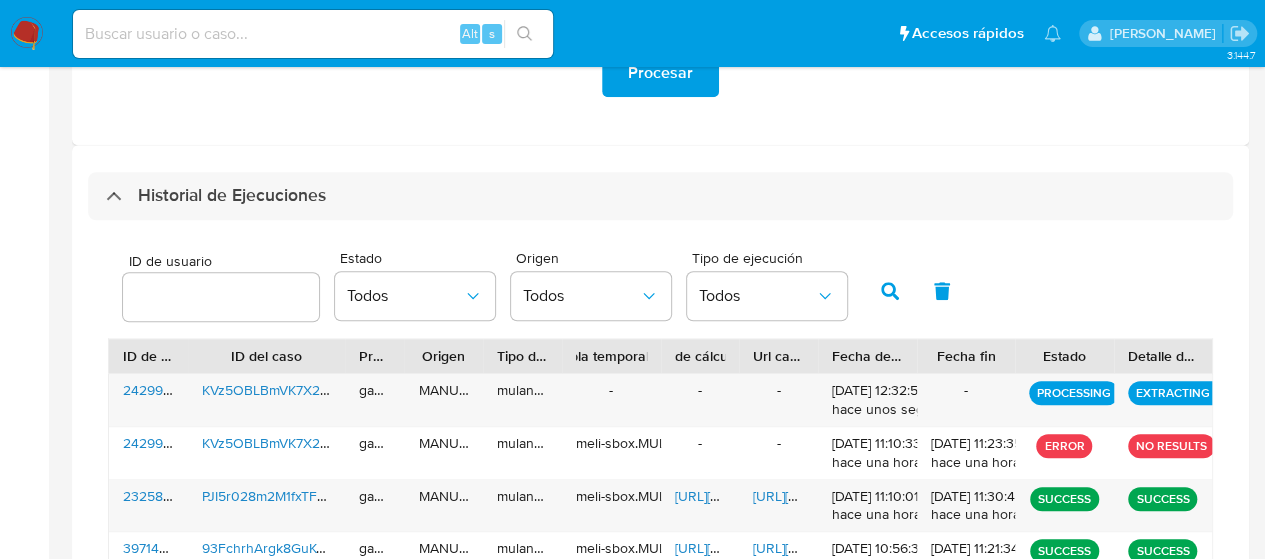 click at bounding box center (221, 297) 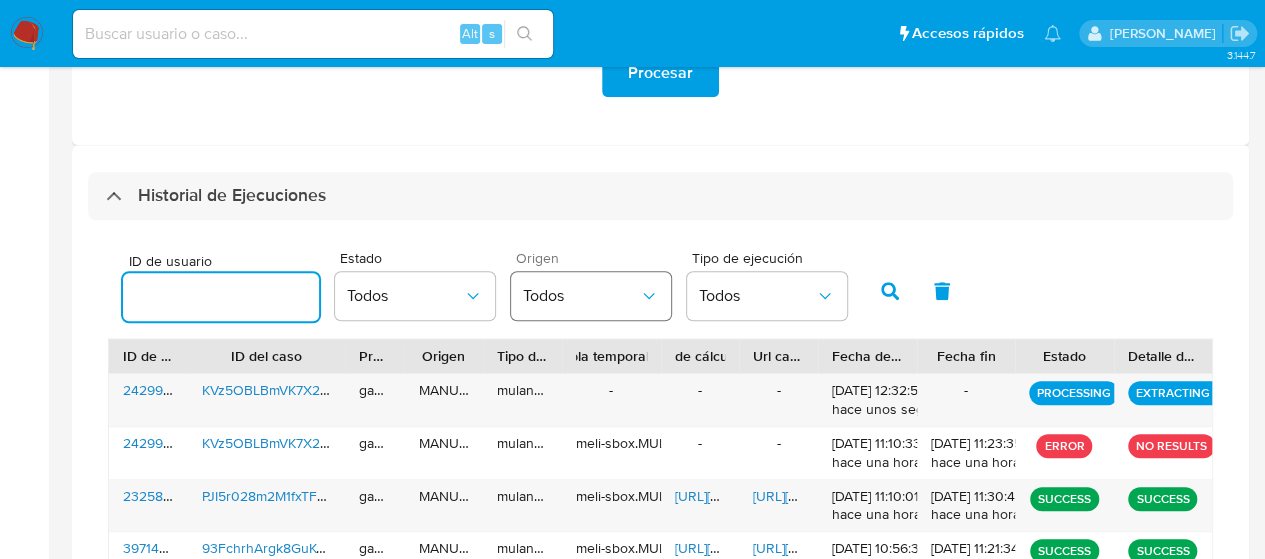 paste on "2429989432" 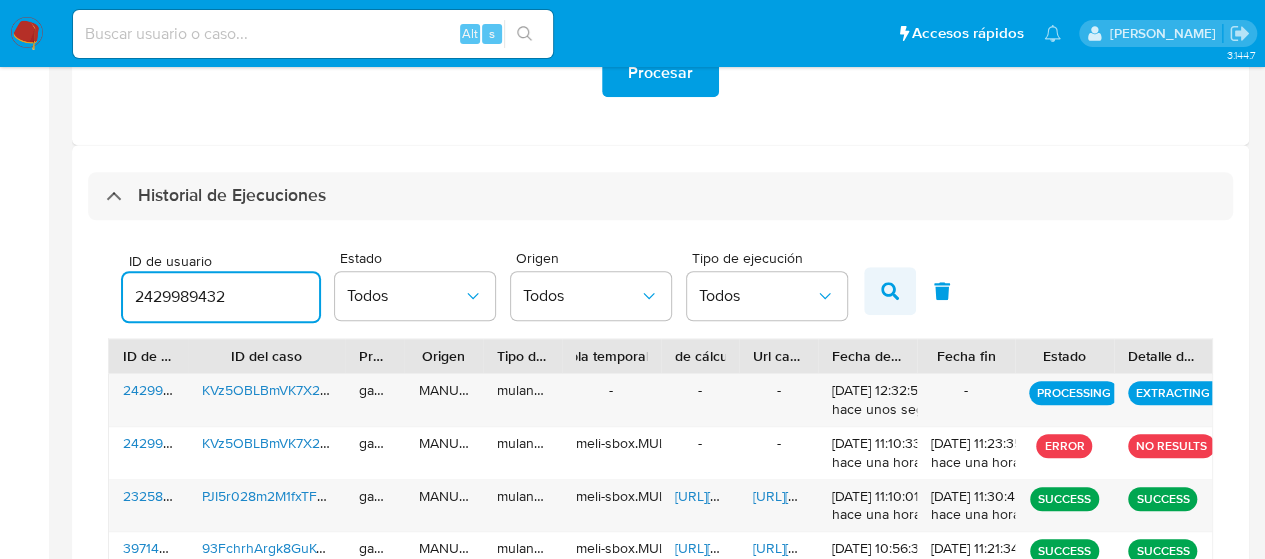 type on "2429989432" 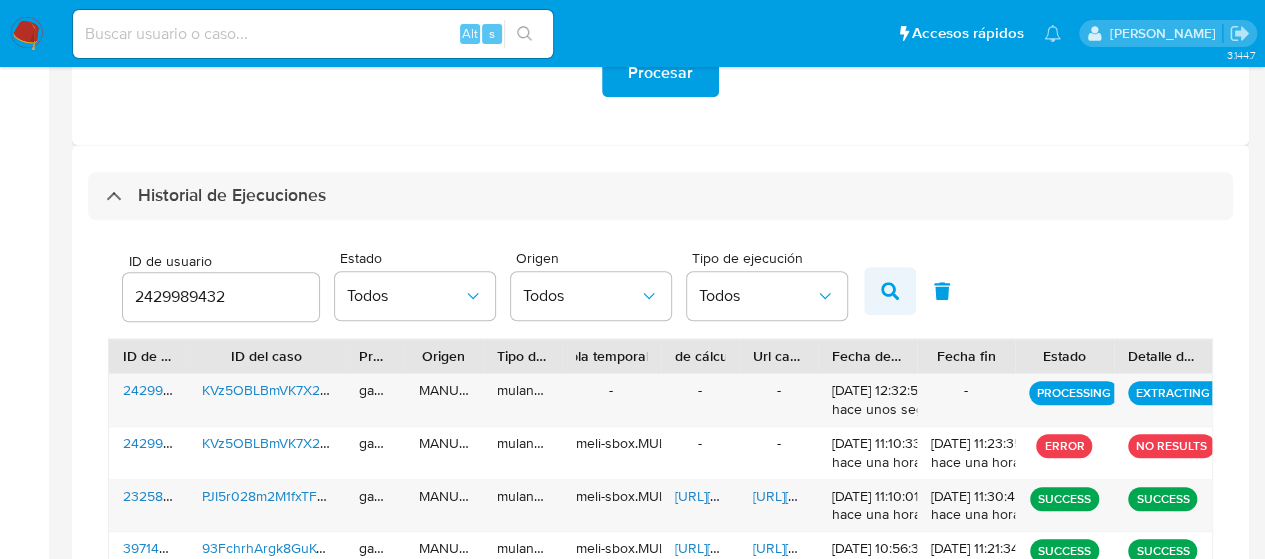 click 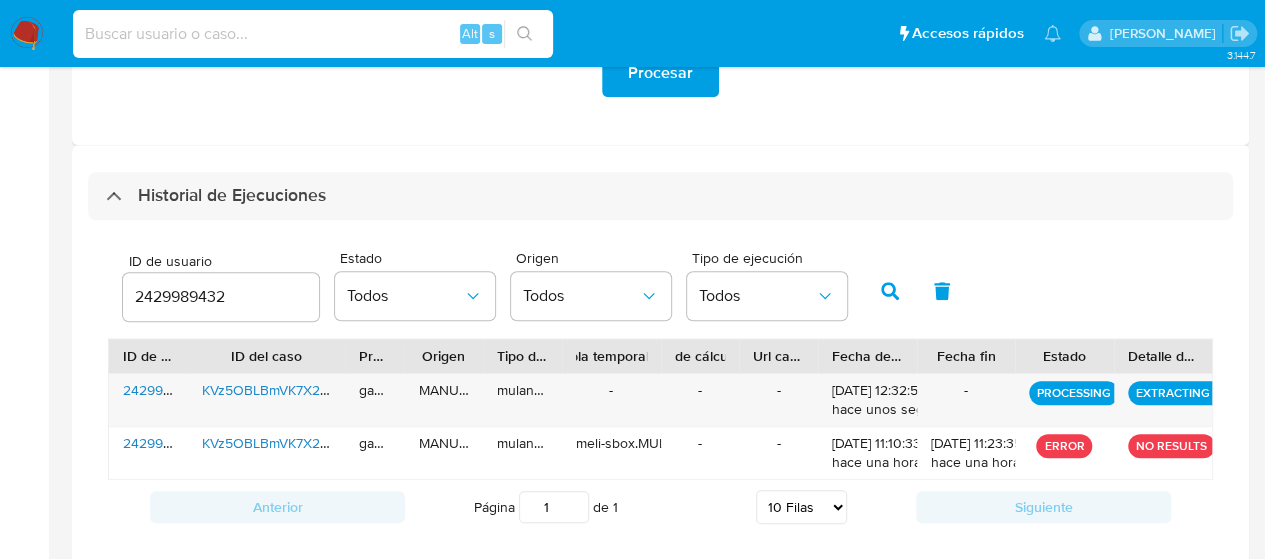 click at bounding box center [313, 34] 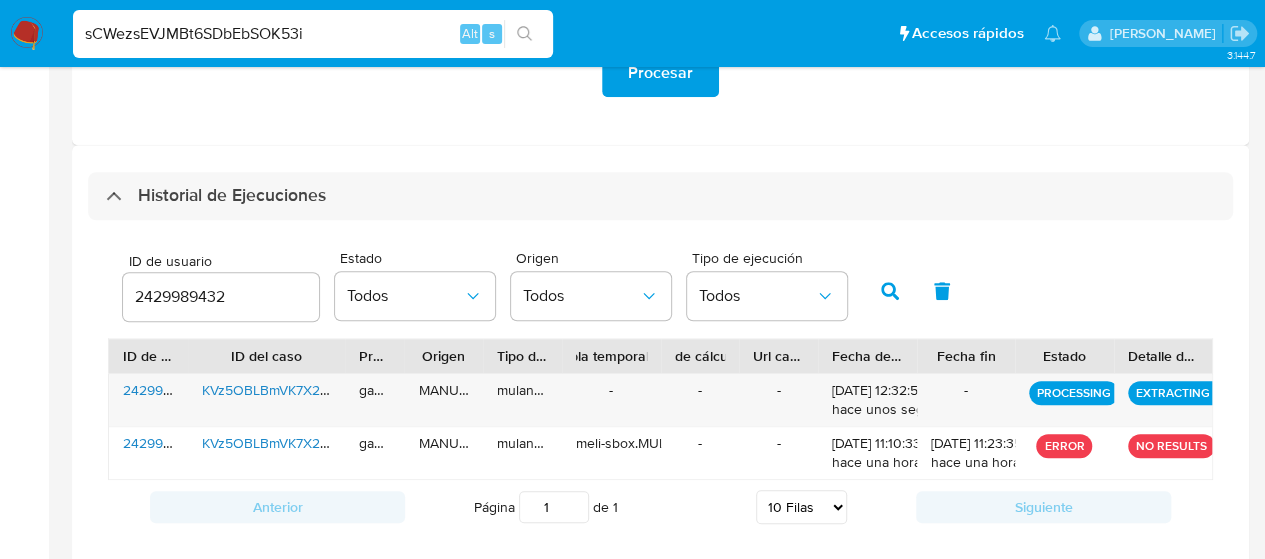 type on "sCWezsEVJMBt6SDbEbSOK53i" 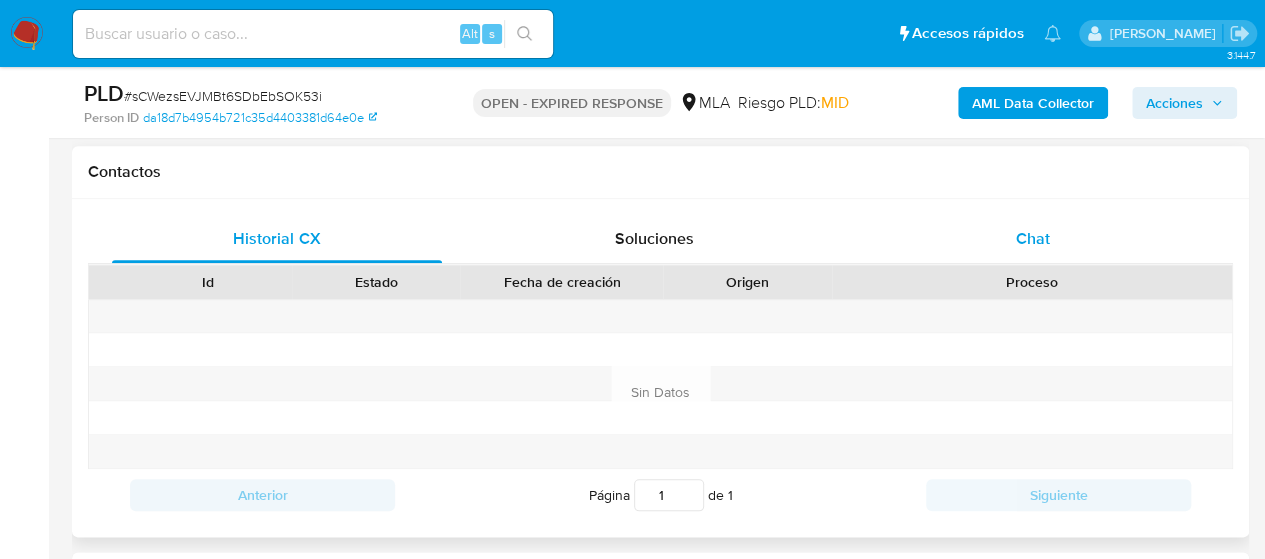 click on "Chat" at bounding box center (1033, 239) 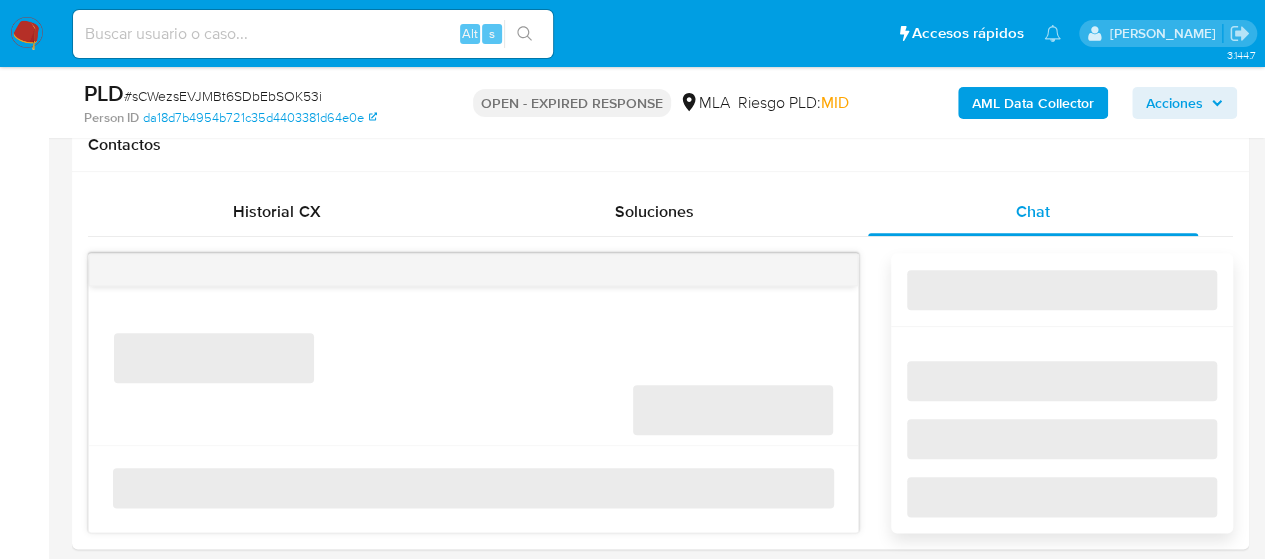 scroll, scrollTop: 1000, scrollLeft: 0, axis: vertical 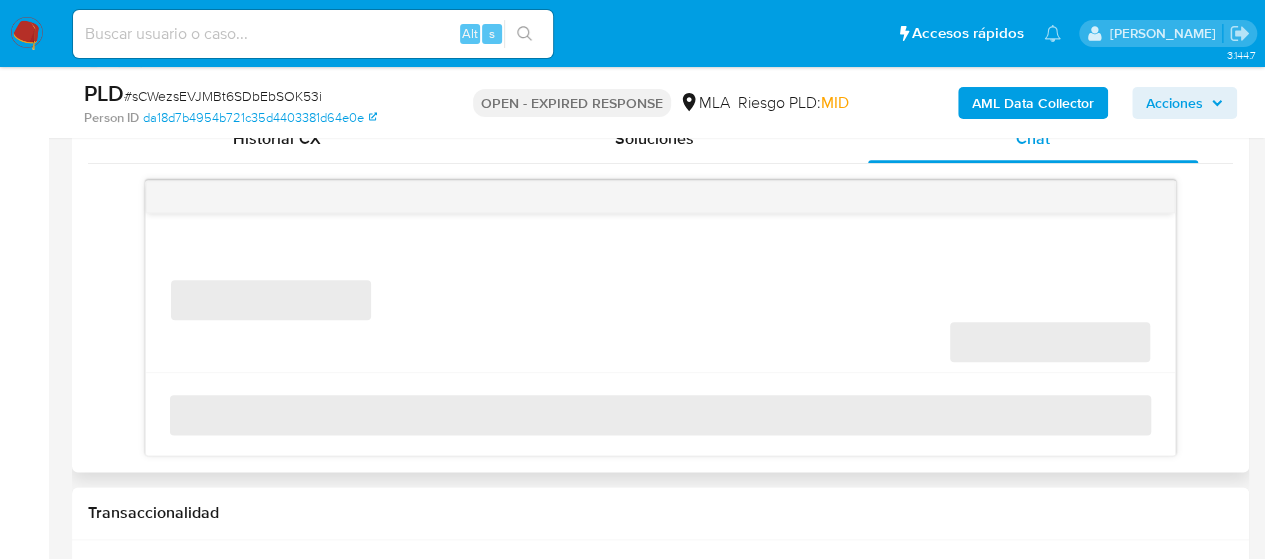 select on "10" 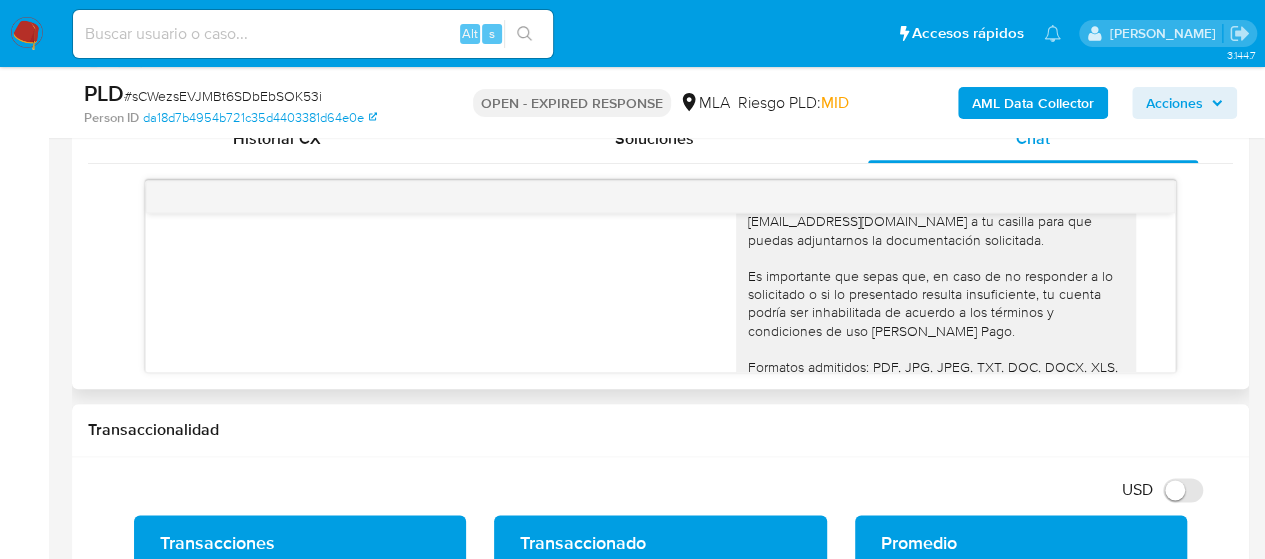 scroll, scrollTop: 1523, scrollLeft: 0, axis: vertical 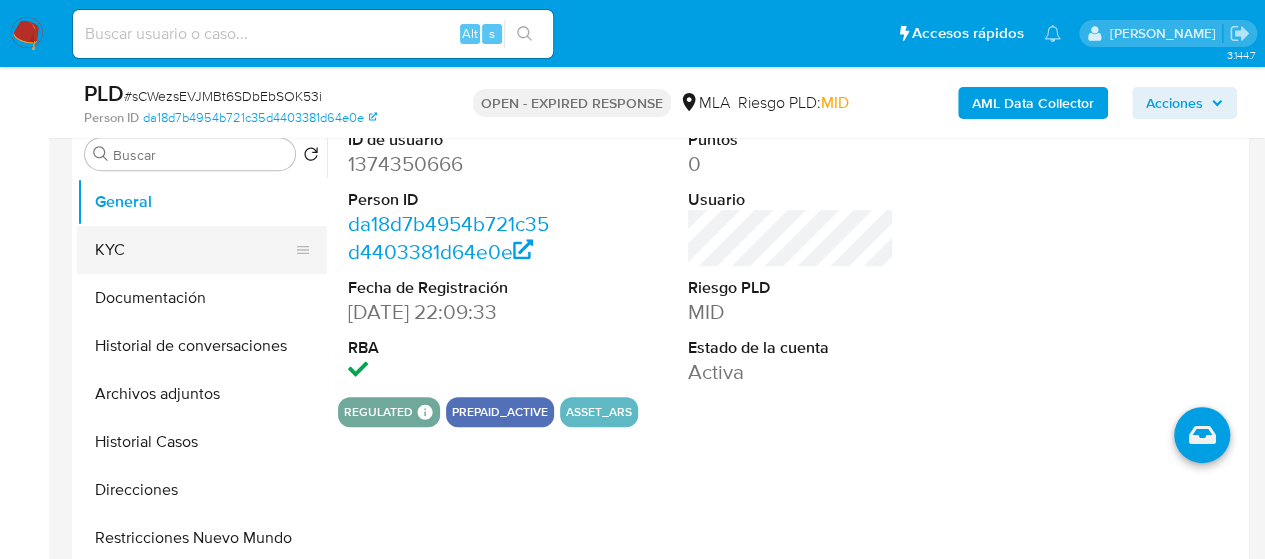click on "KYC" at bounding box center [194, 250] 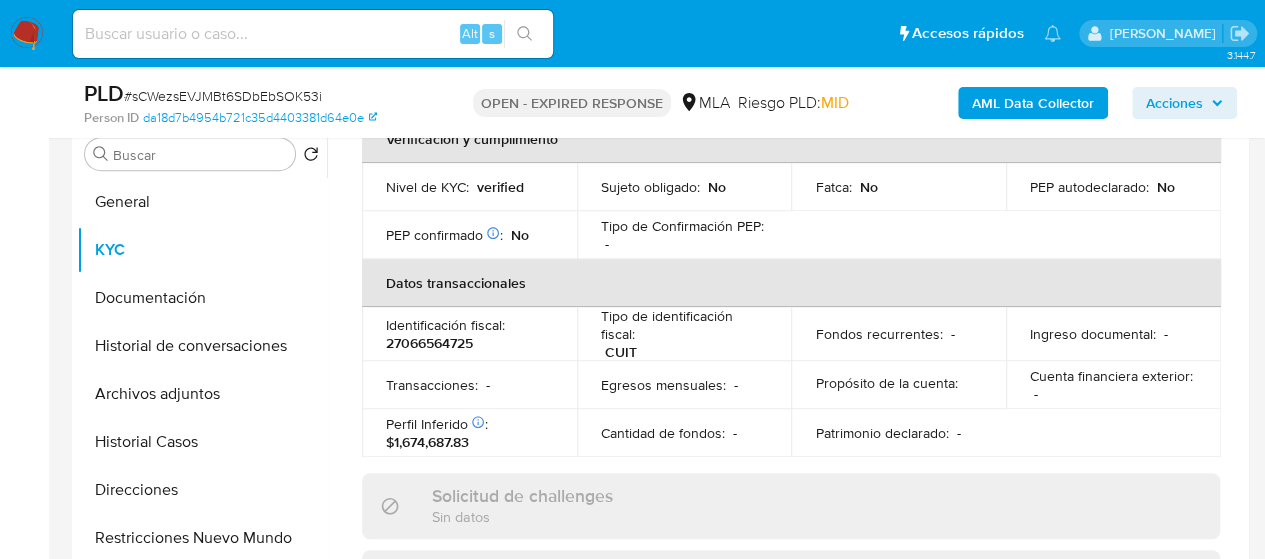 scroll, scrollTop: 336, scrollLeft: 0, axis: vertical 